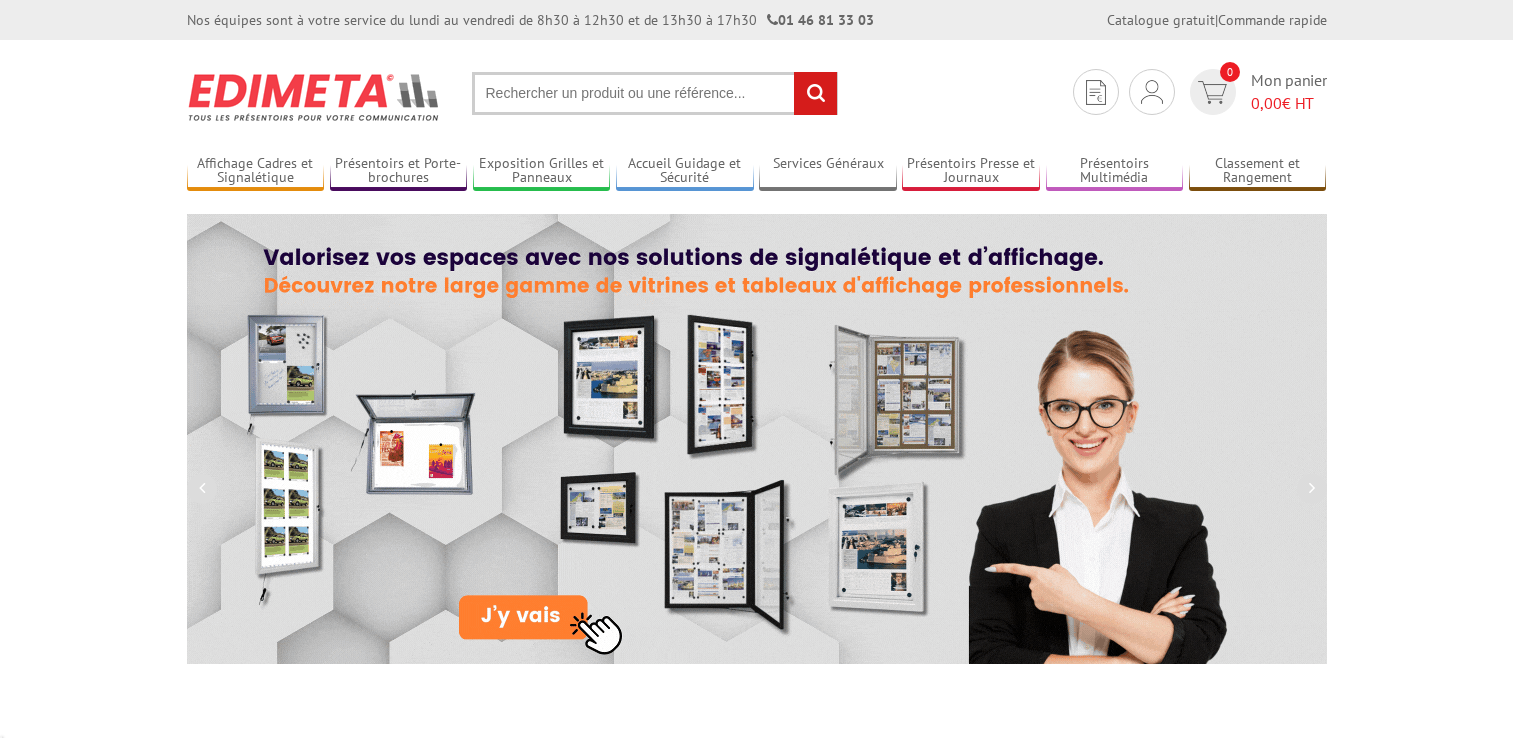 scroll, scrollTop: 0, scrollLeft: 0, axis: both 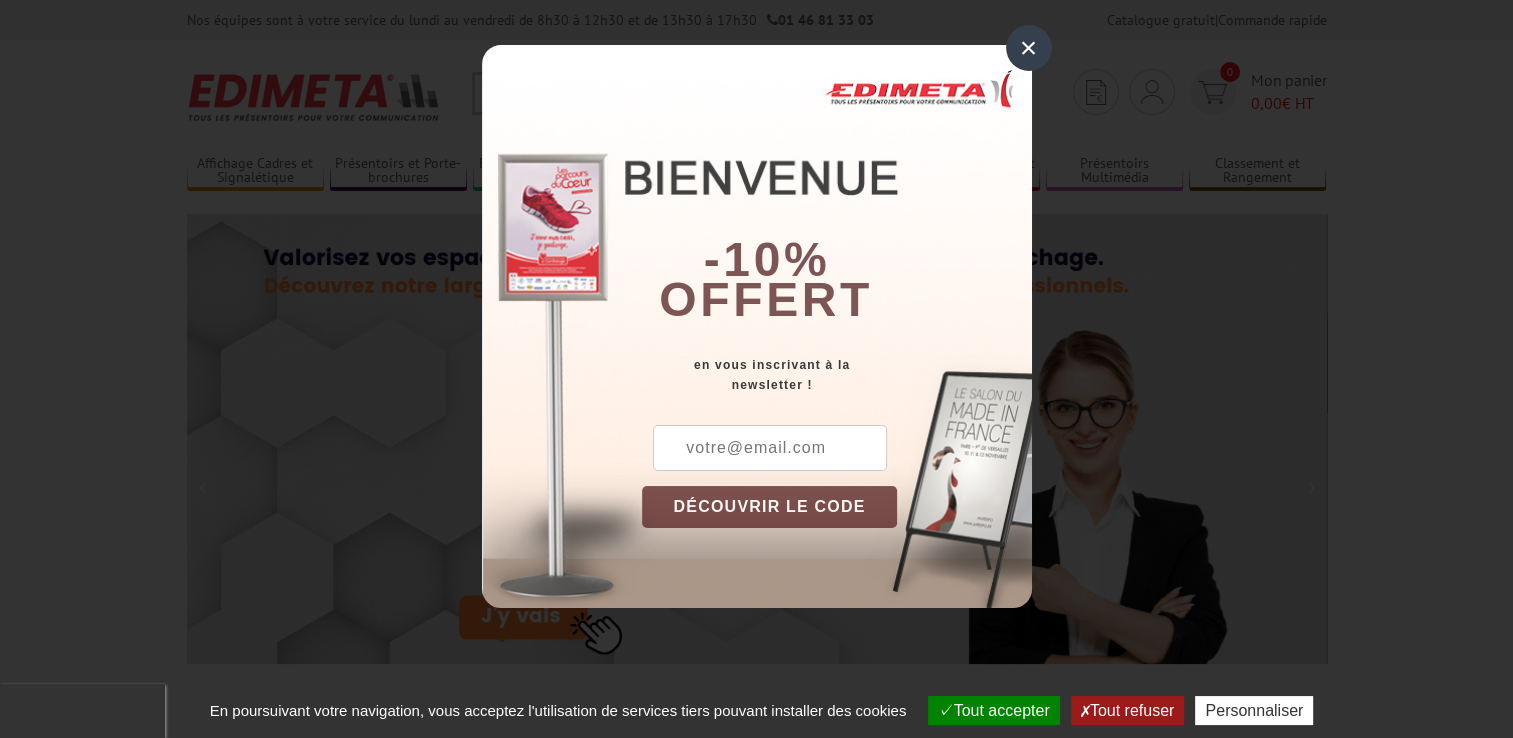 click on "×" at bounding box center [1029, 48] 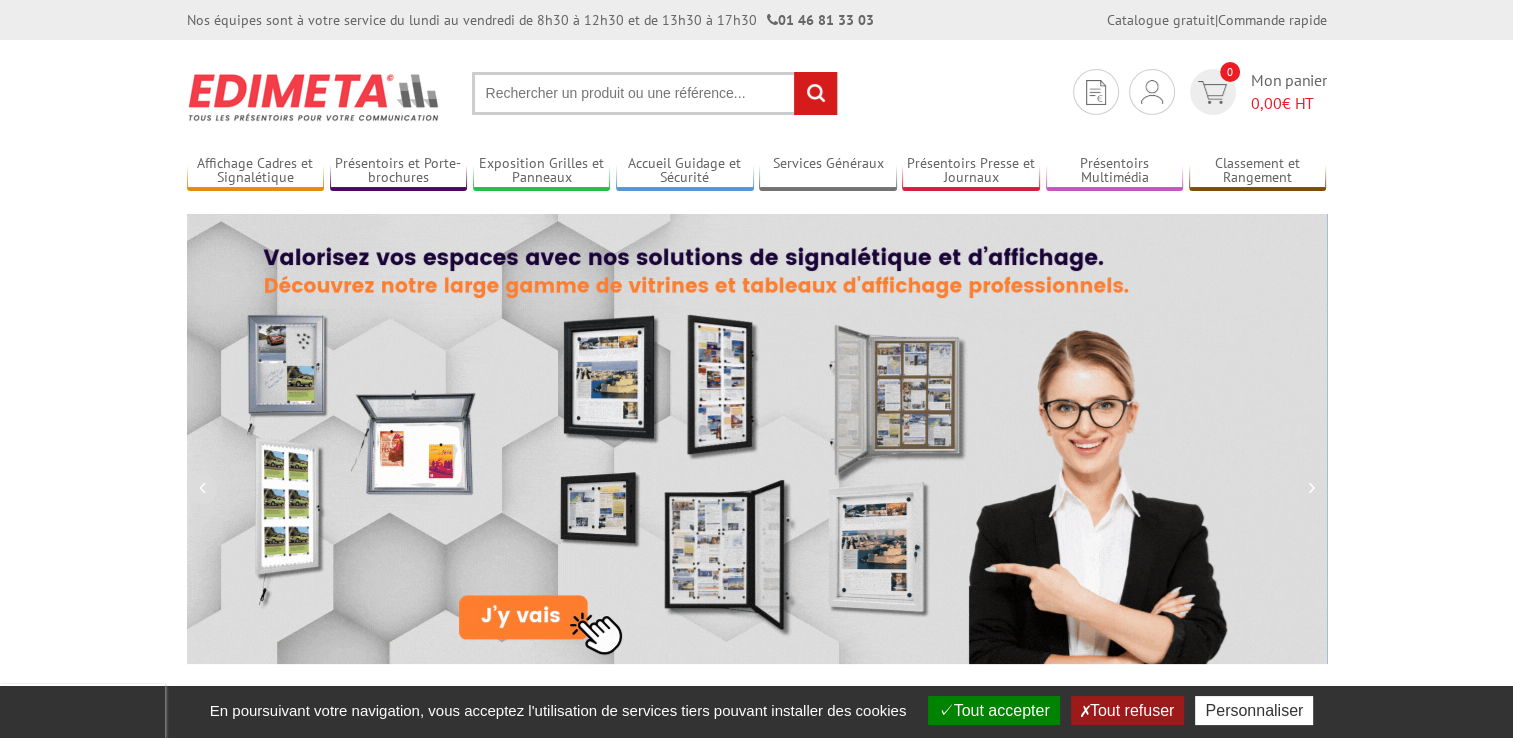 click at bounding box center [655, 93] 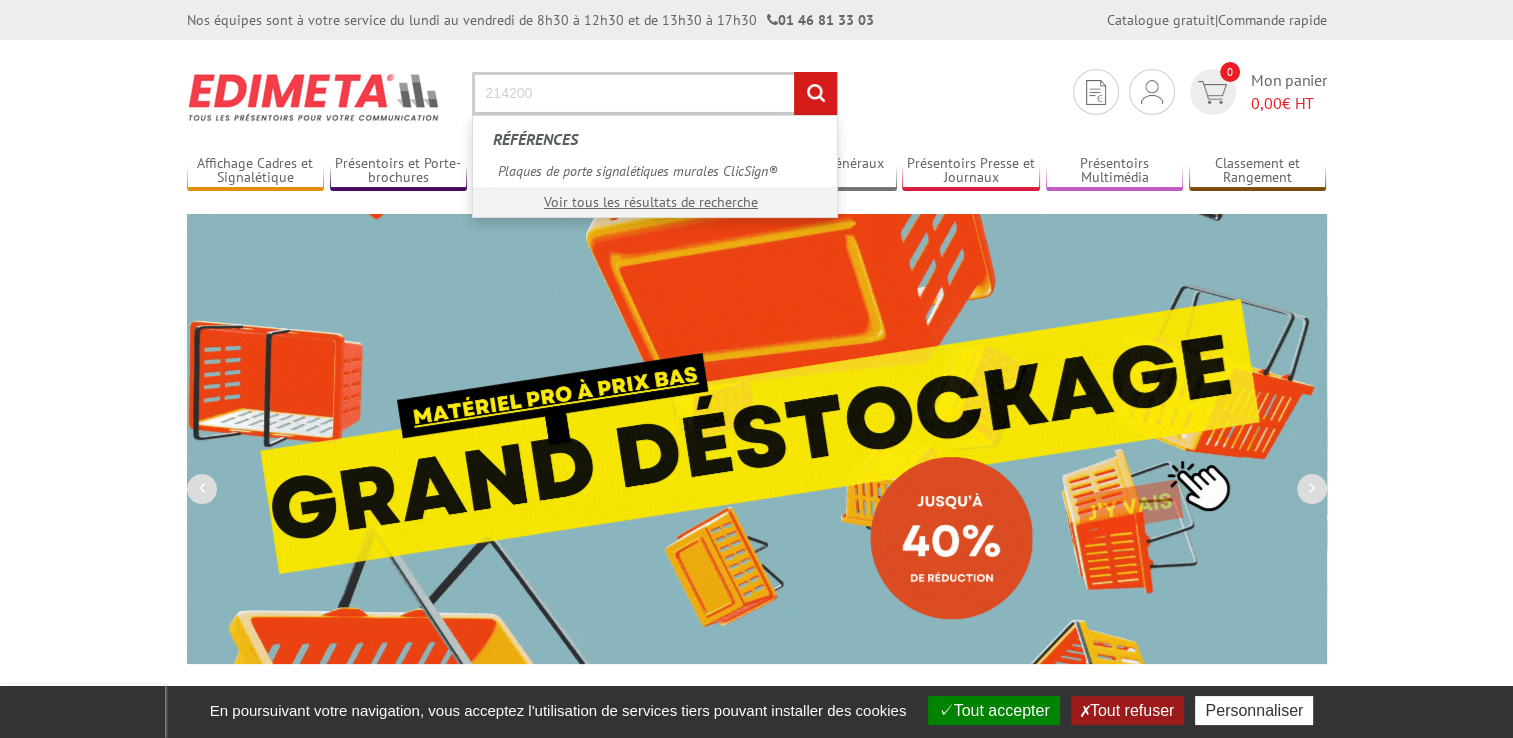 type on "214200" 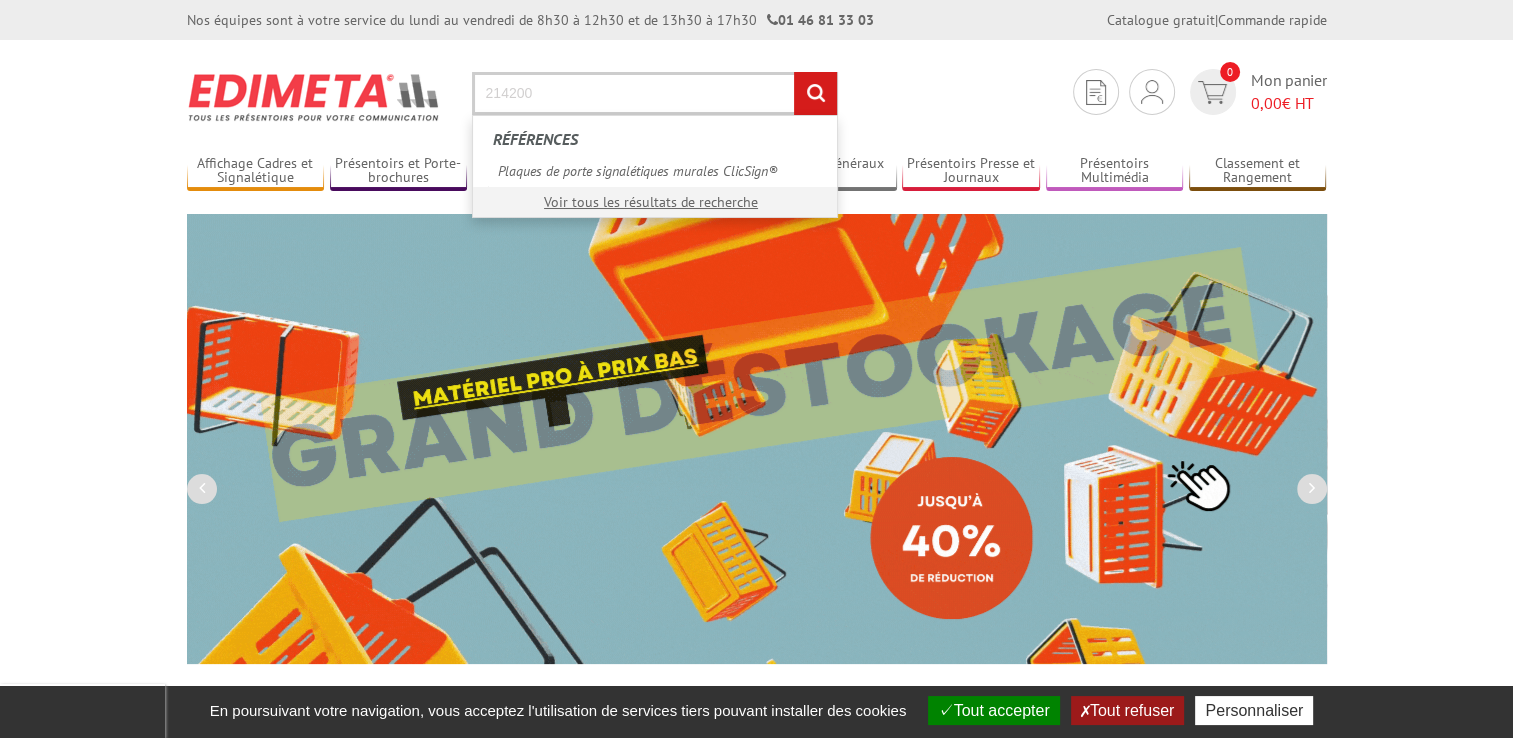 click on "rechercher" at bounding box center [815, 93] 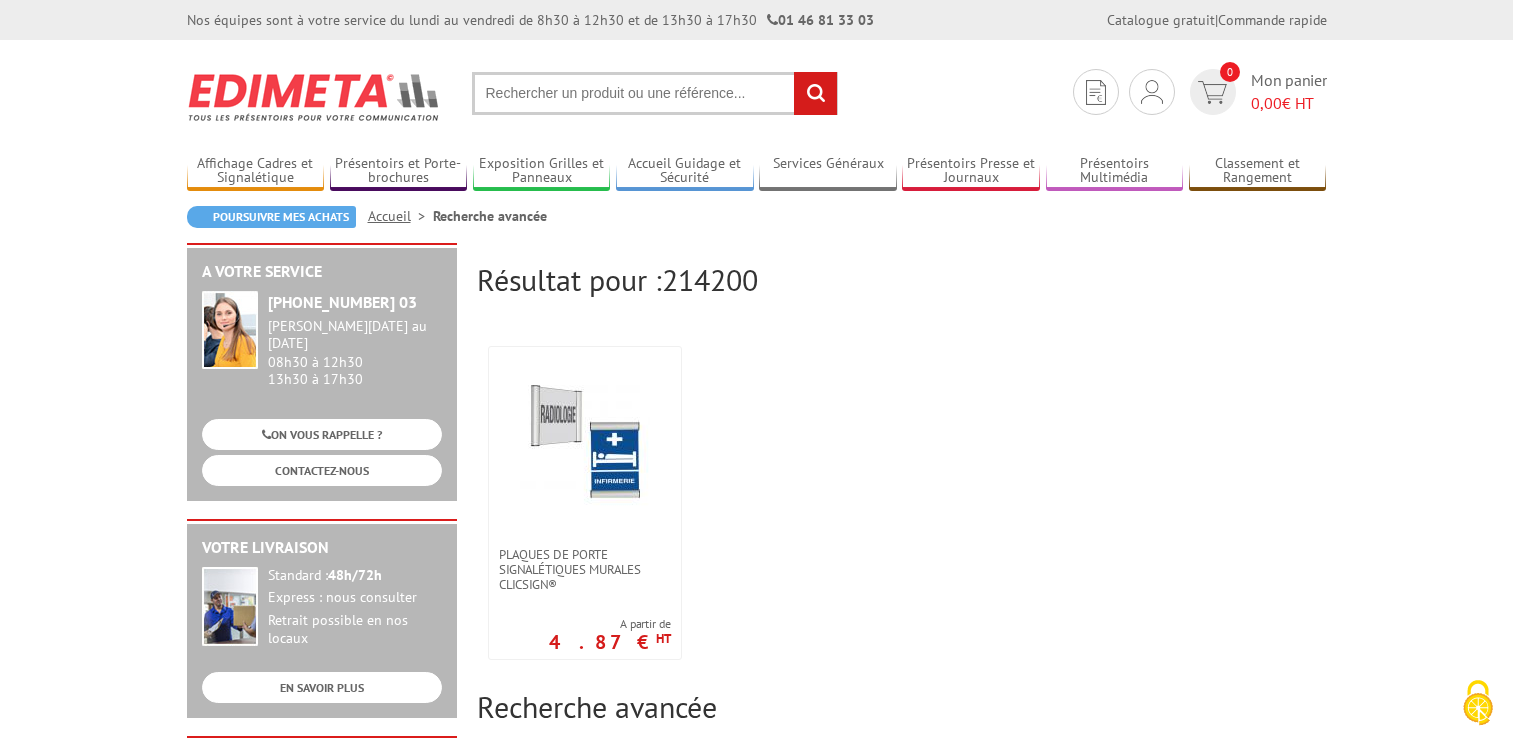 scroll, scrollTop: 0, scrollLeft: 0, axis: both 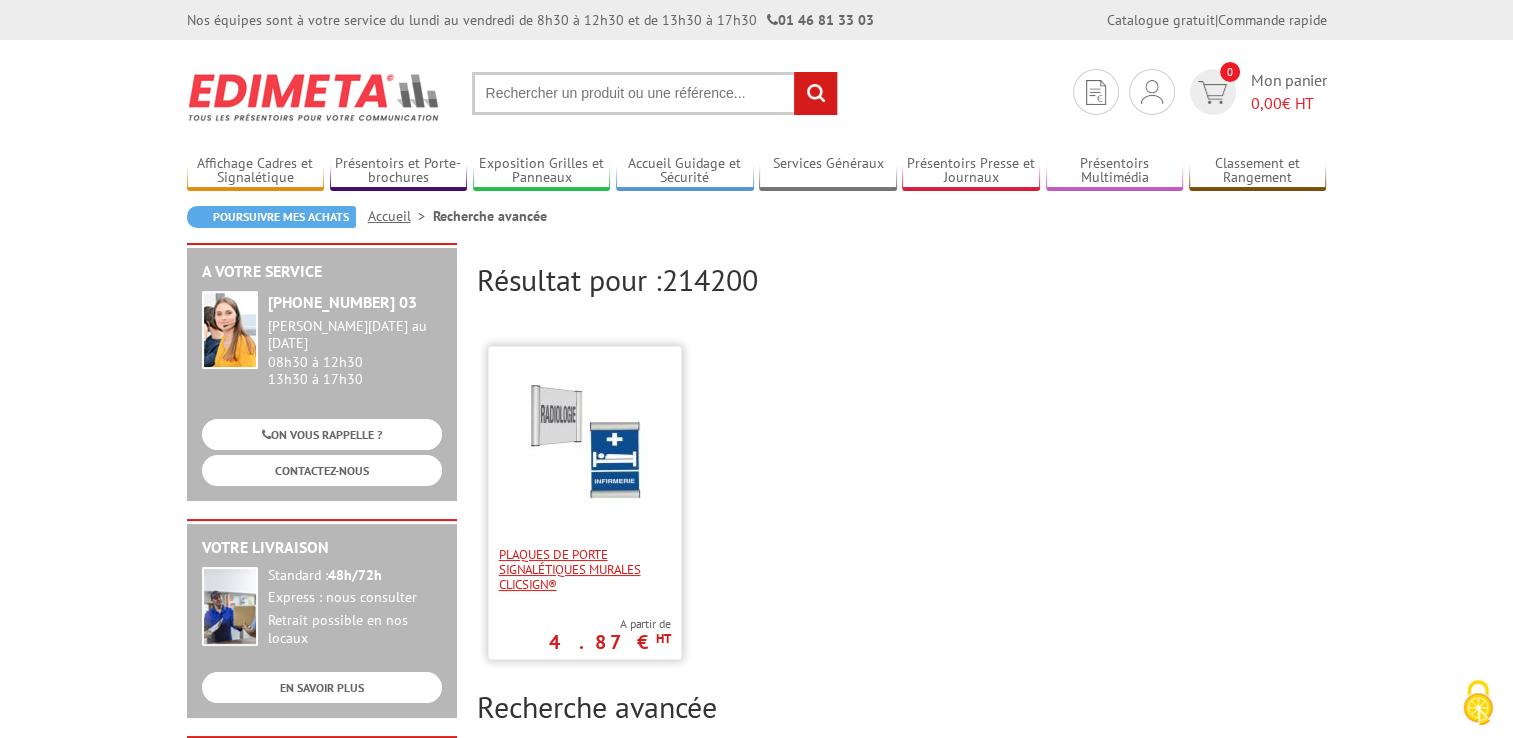 click on "Plaques de porte signalétiques murales ClicSign®" at bounding box center [585, 569] 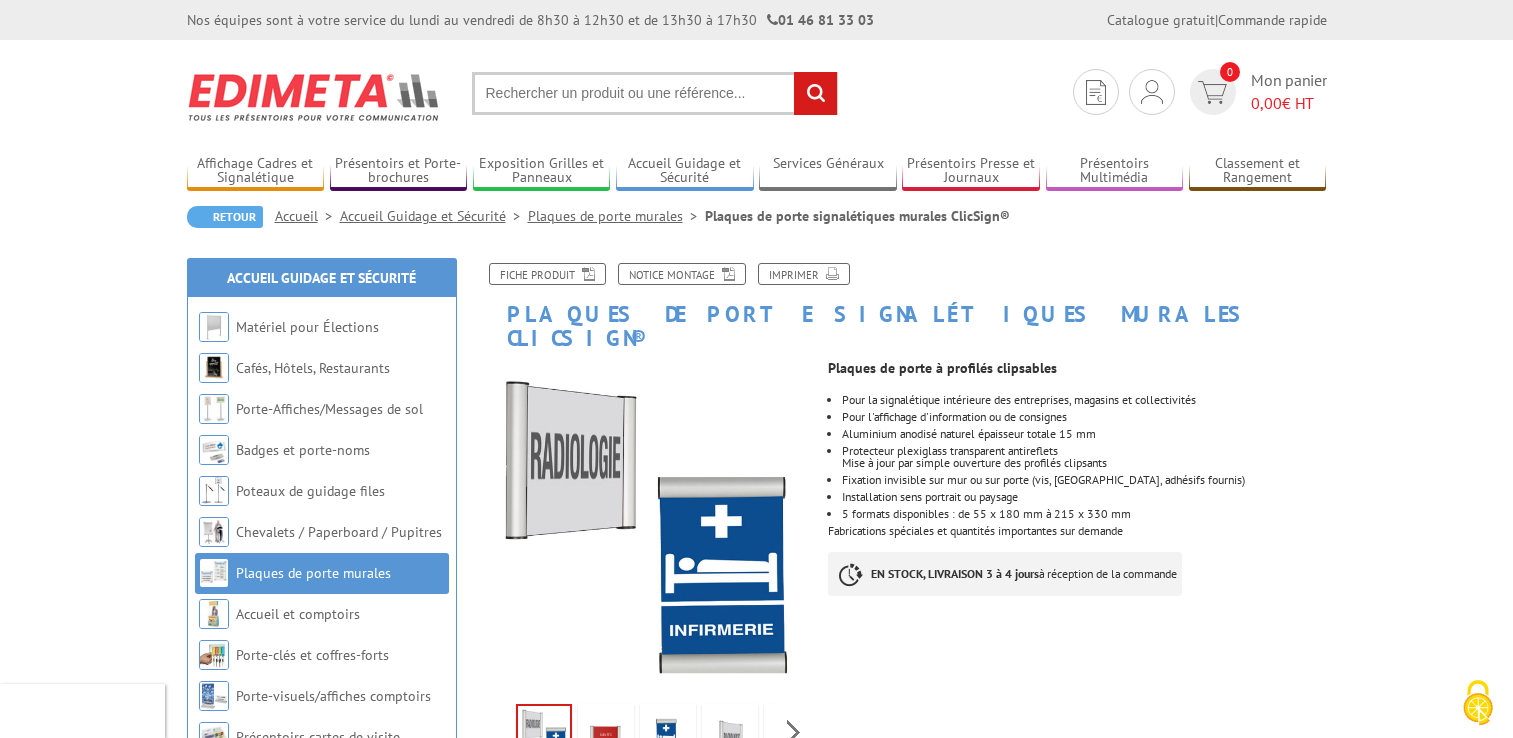 scroll, scrollTop: 0, scrollLeft: 0, axis: both 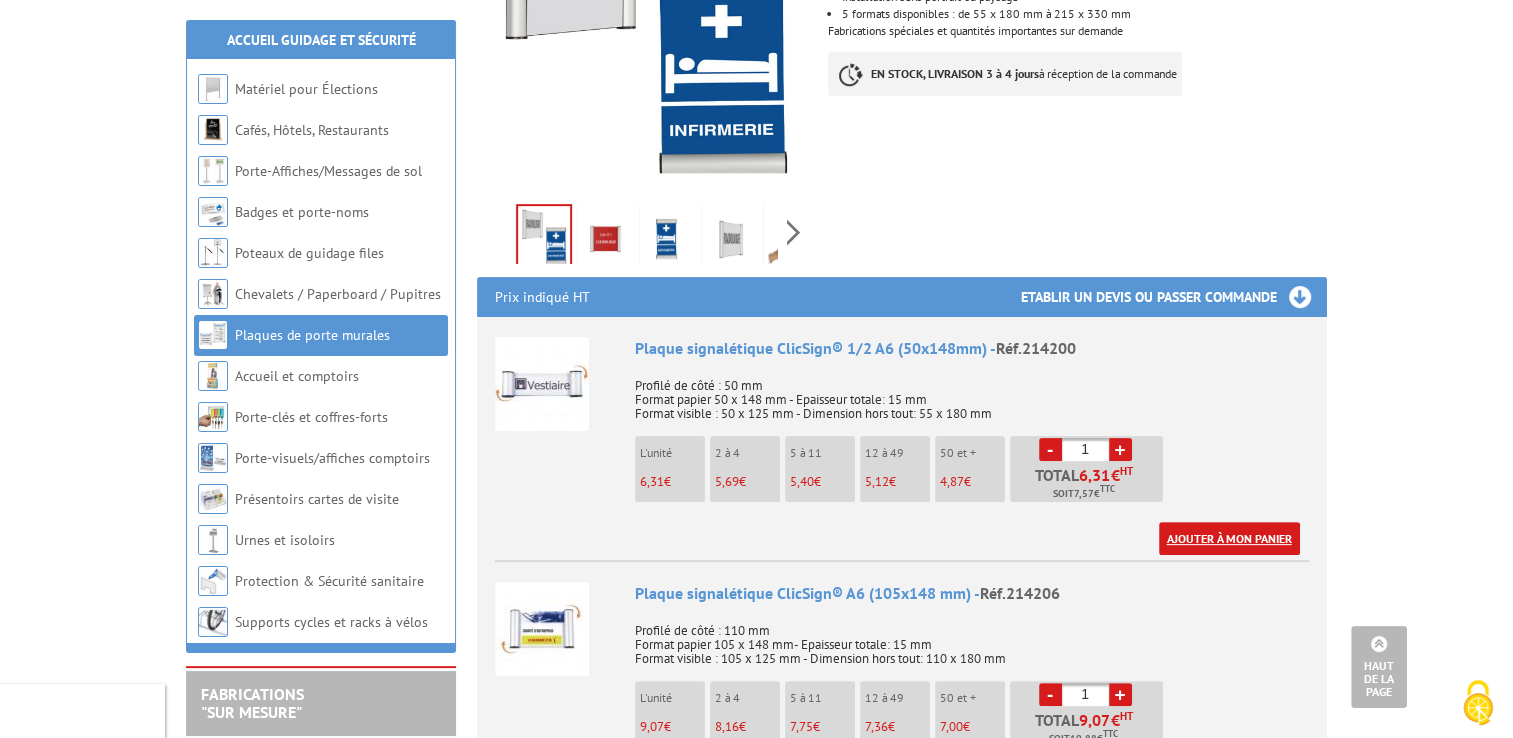 click on "Ajouter à mon panier" at bounding box center [1229, 538] 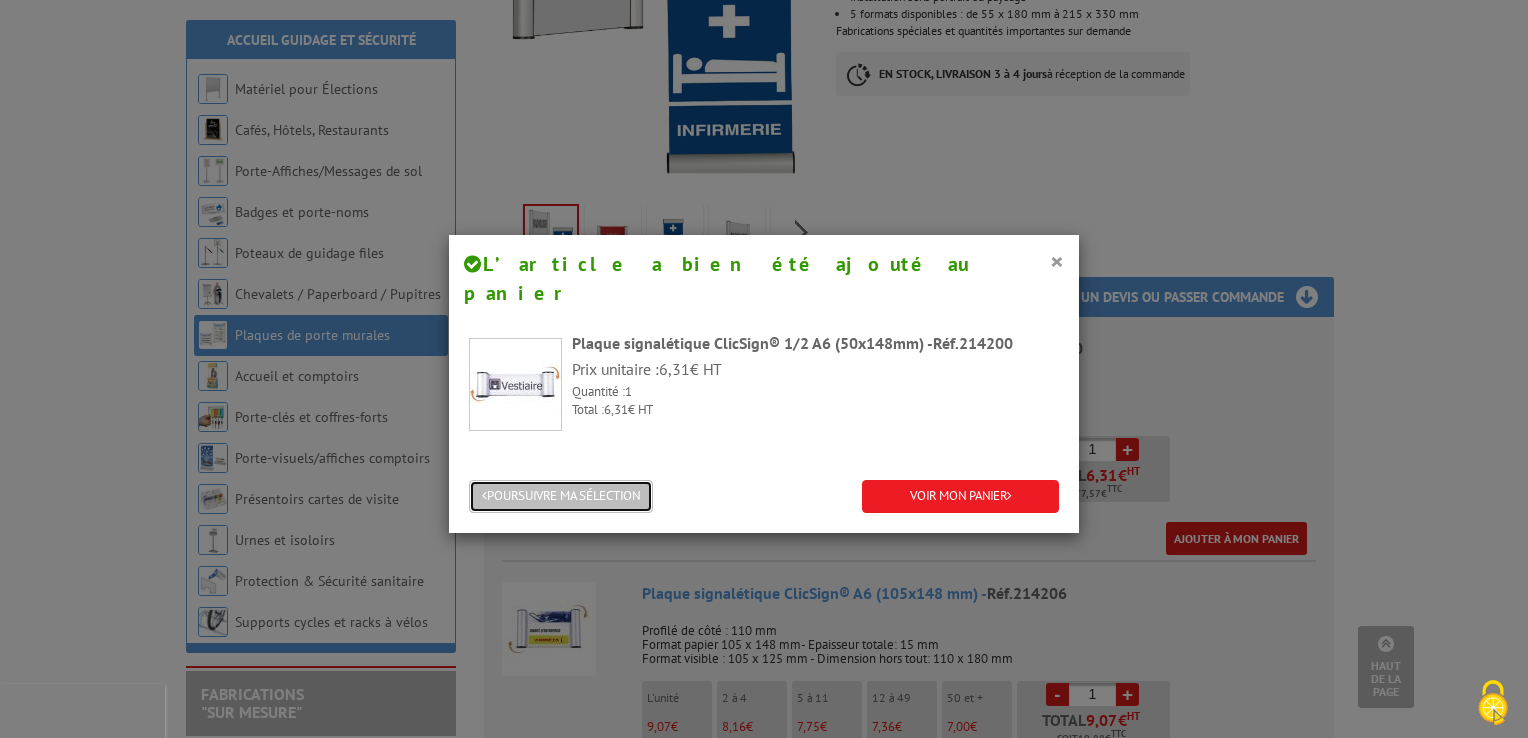 click on "POURSUIVRE MA SÉLECTION" at bounding box center (561, 496) 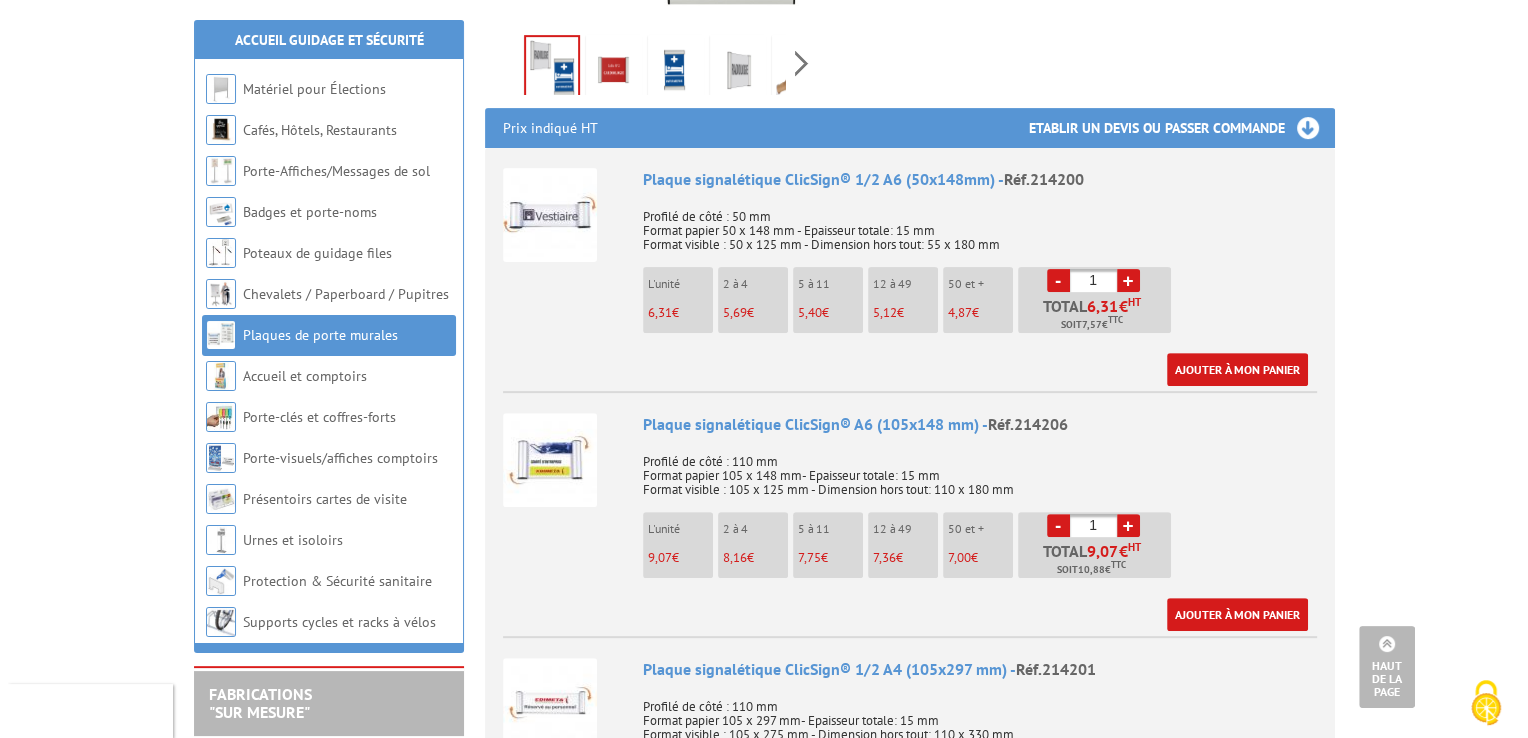 scroll, scrollTop: 700, scrollLeft: 0, axis: vertical 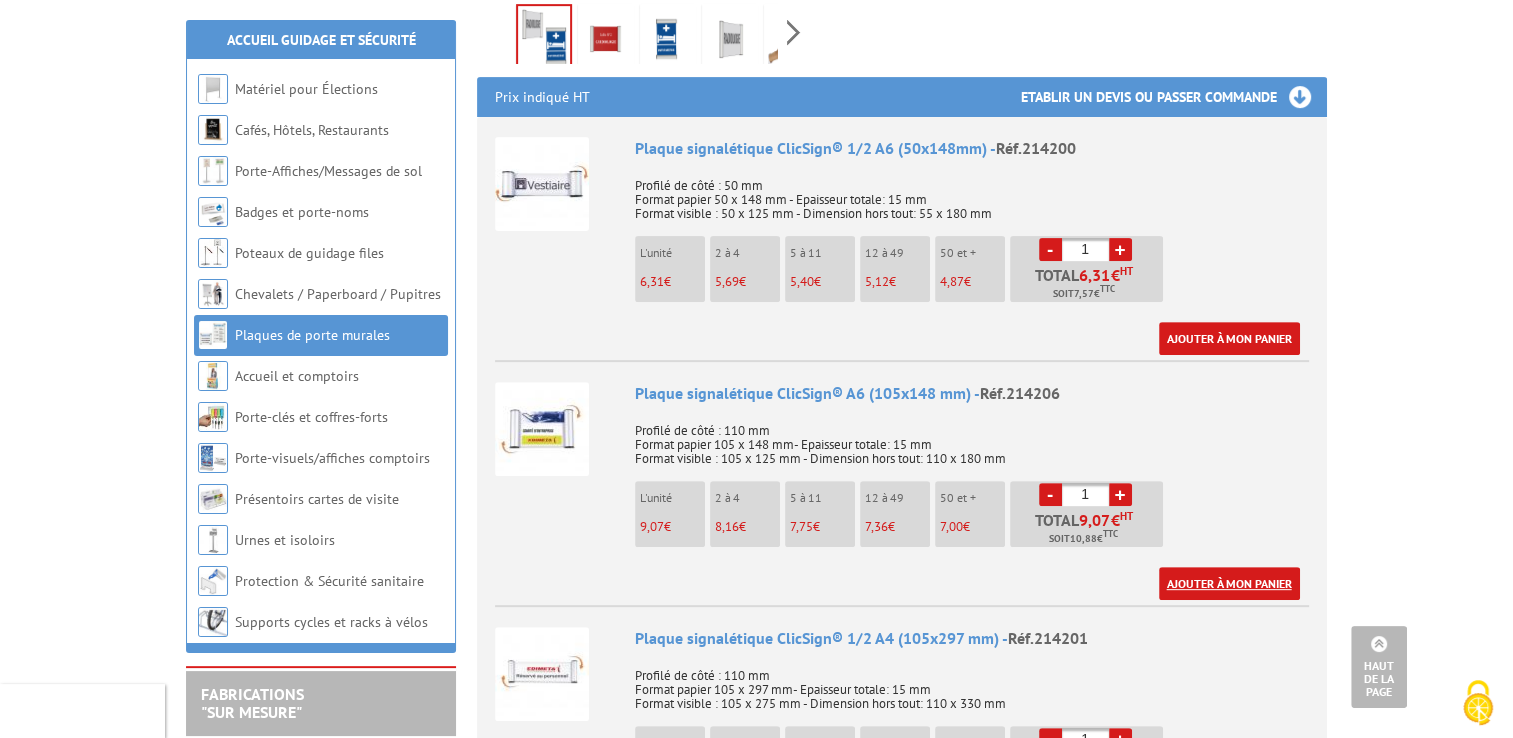 click on "Ajouter à mon panier" at bounding box center [1229, 583] 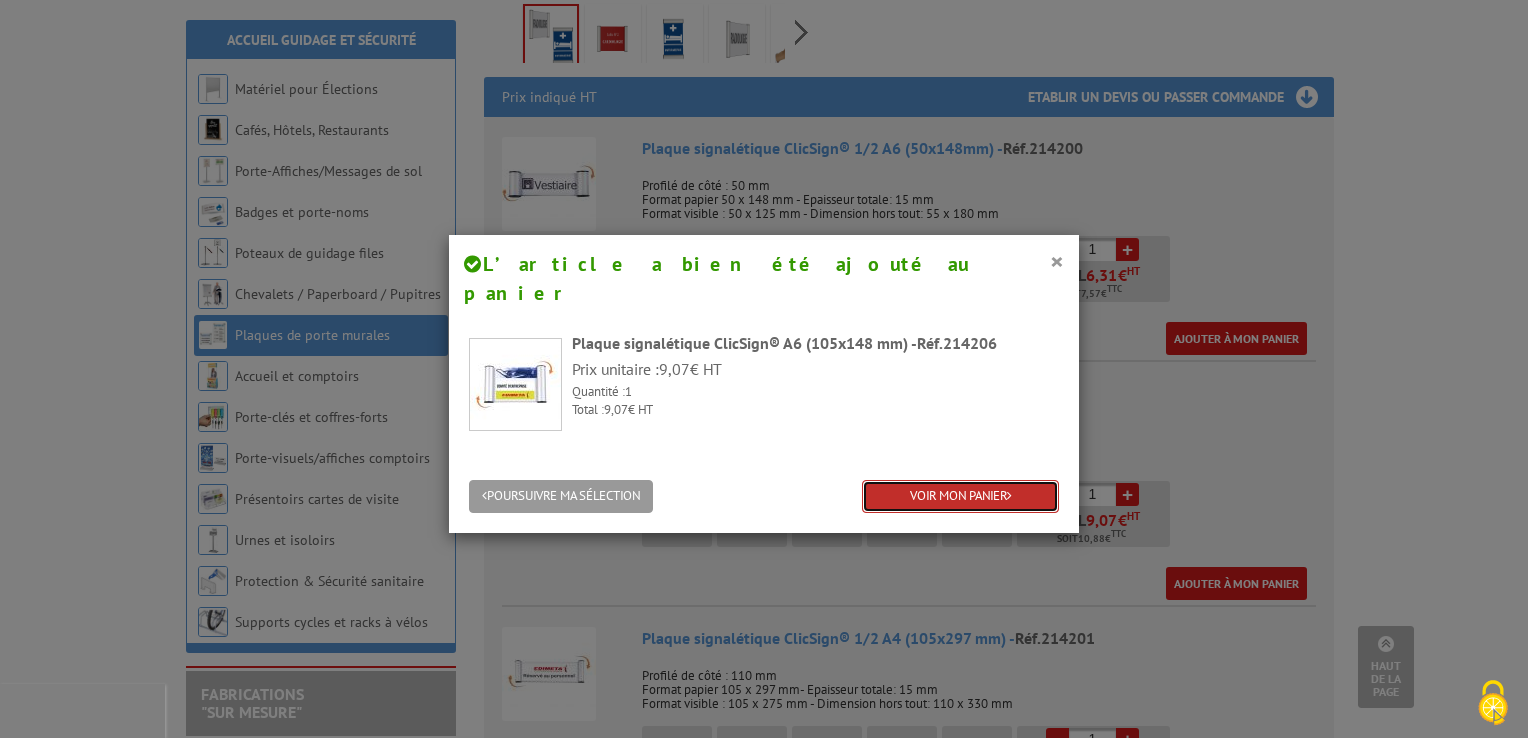 click on "VOIR MON PANIER" at bounding box center [960, 496] 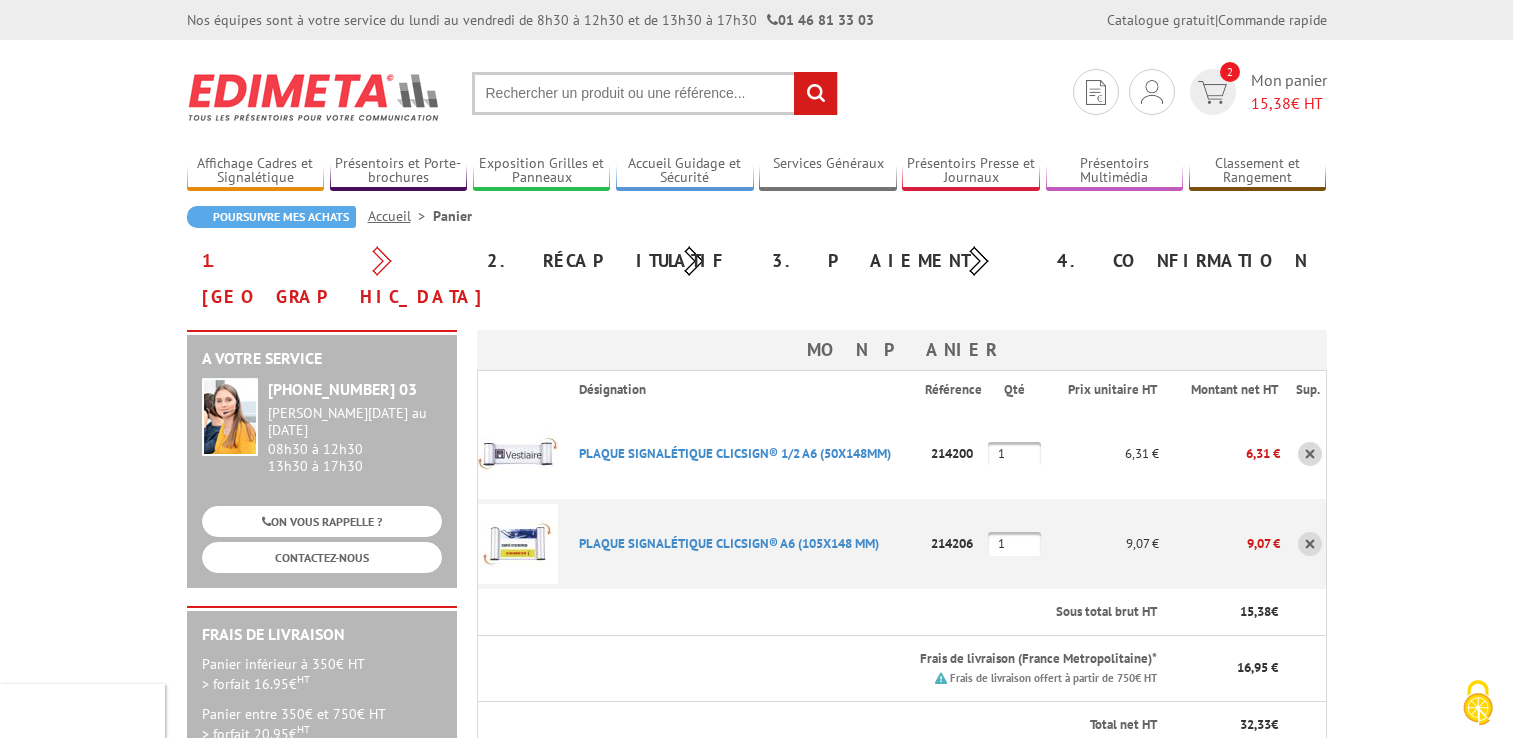 scroll, scrollTop: 0, scrollLeft: 0, axis: both 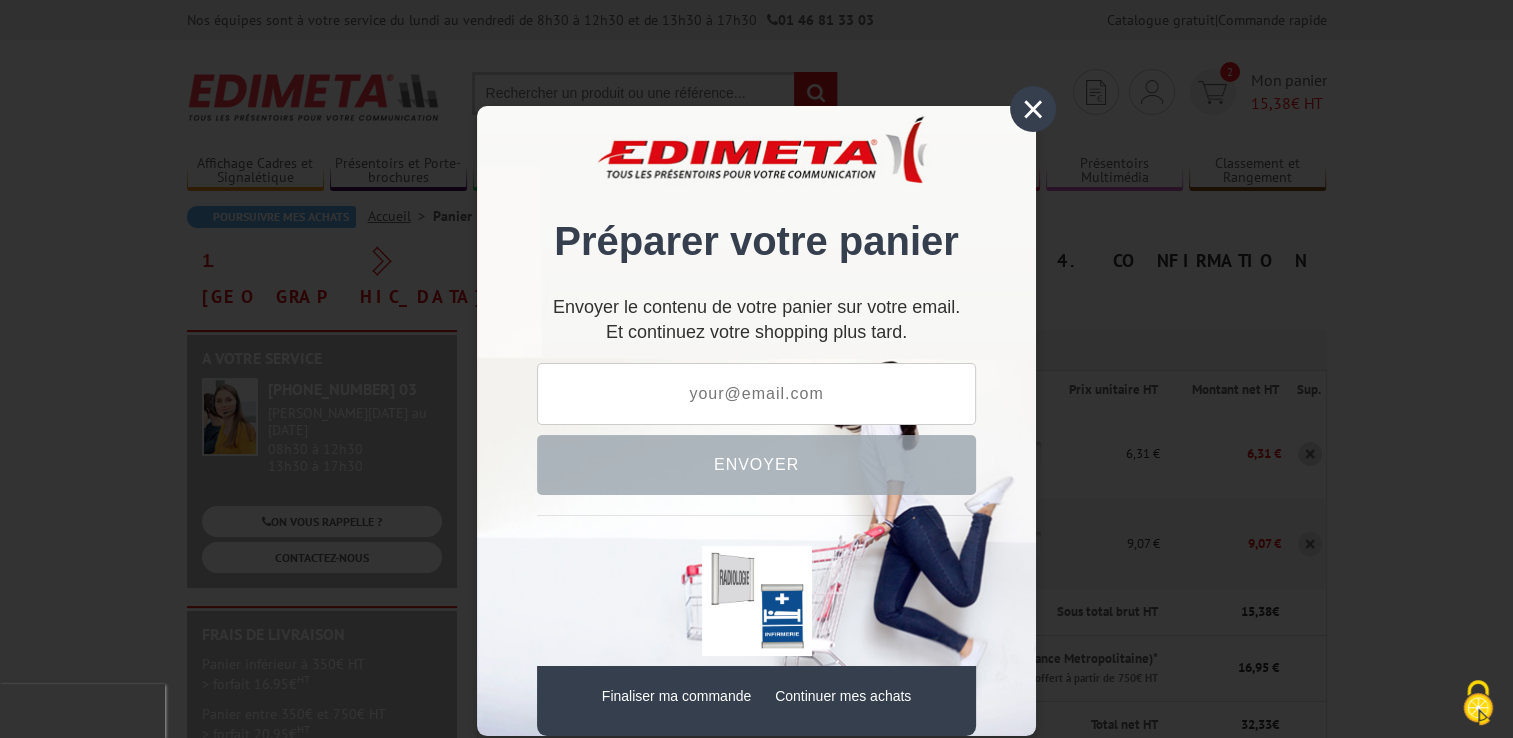 click on "×" at bounding box center (1033, 109) 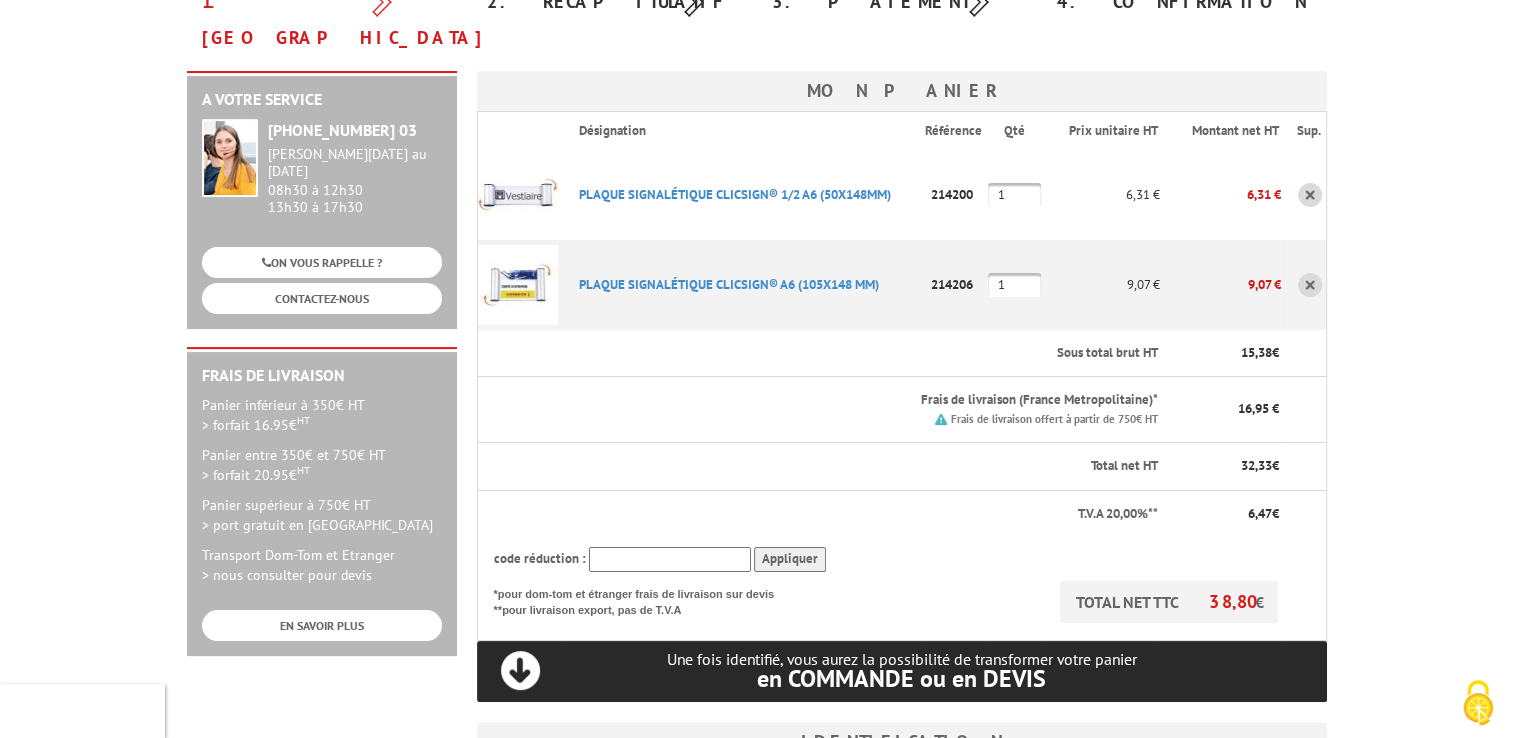 scroll, scrollTop: 300, scrollLeft: 0, axis: vertical 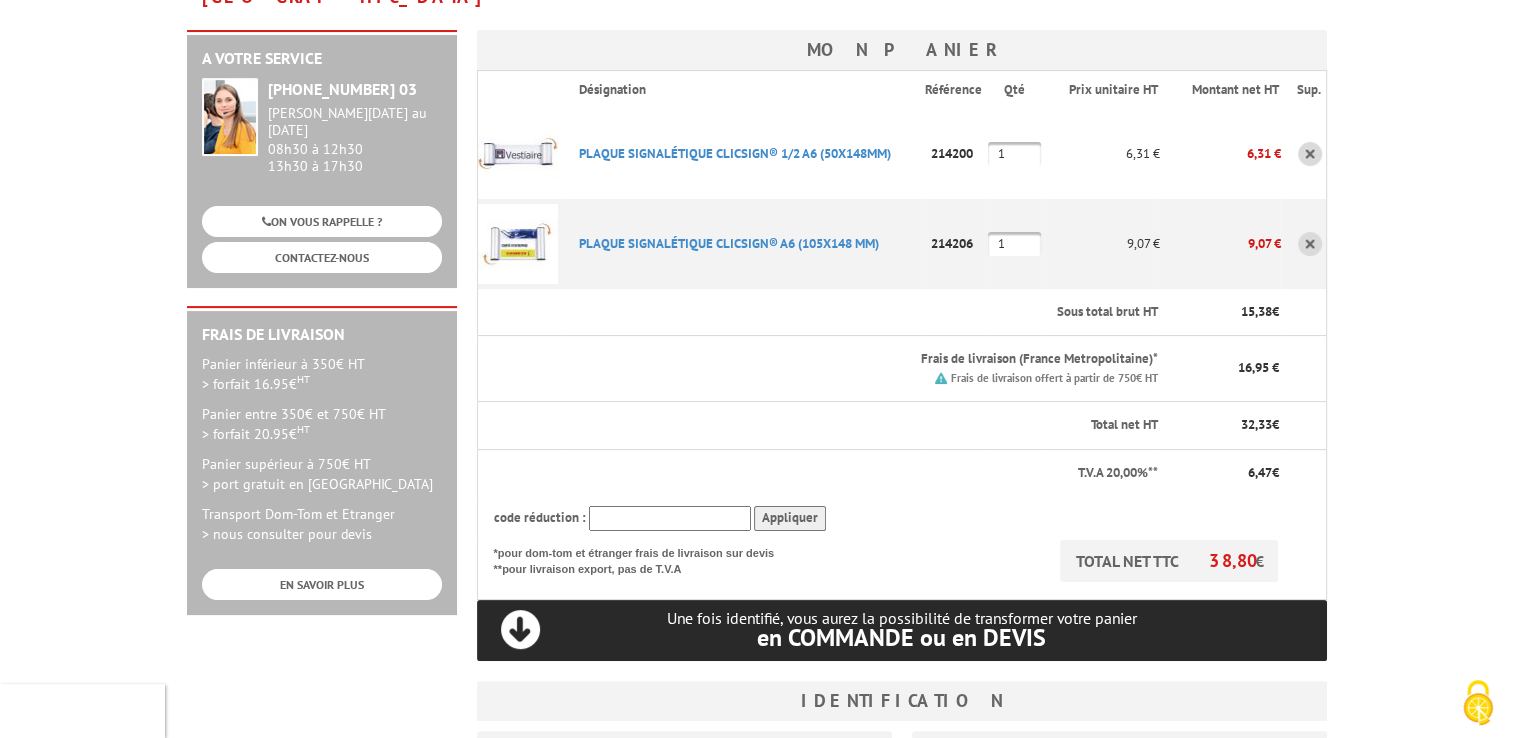 click at bounding box center [670, 518] 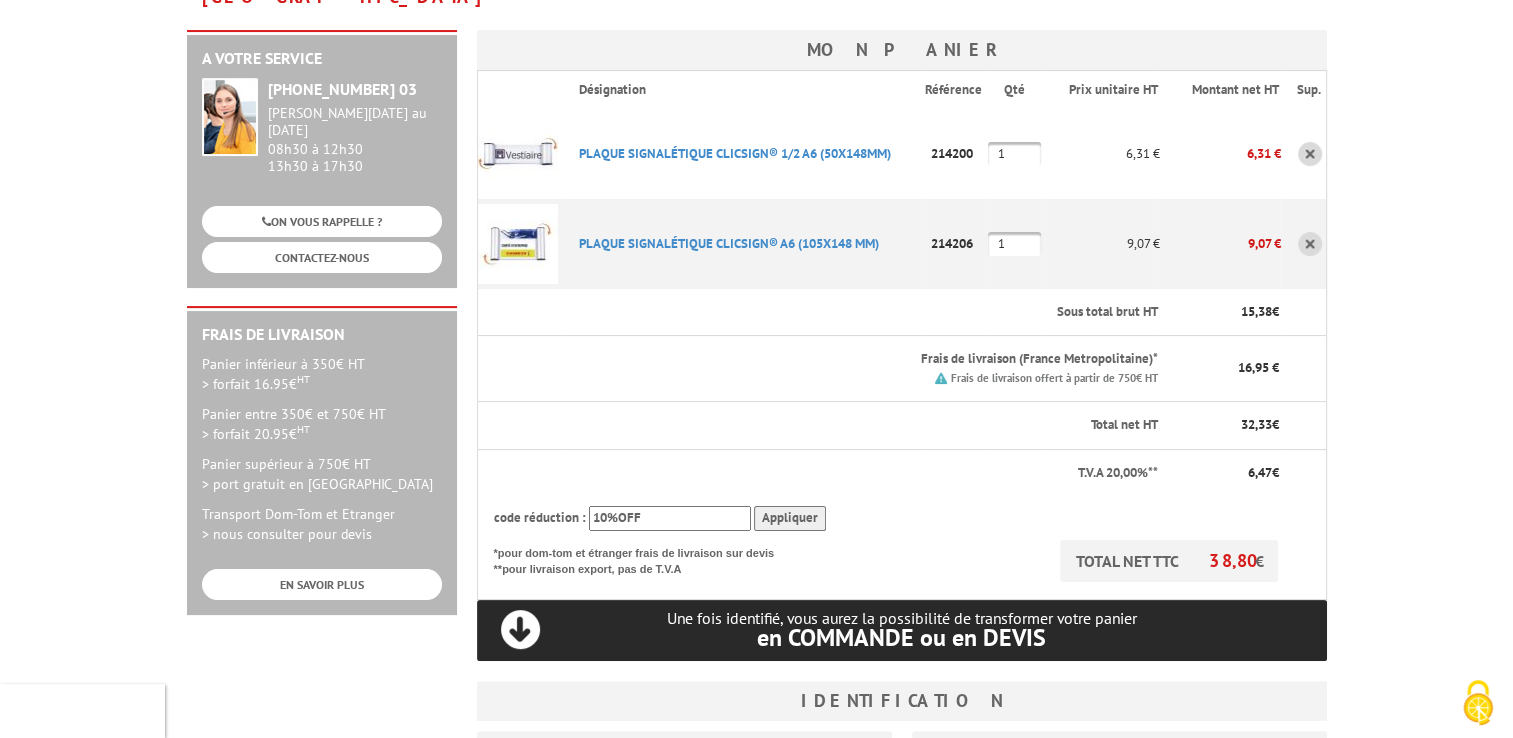 click on "Appliquer" at bounding box center [790, 518] 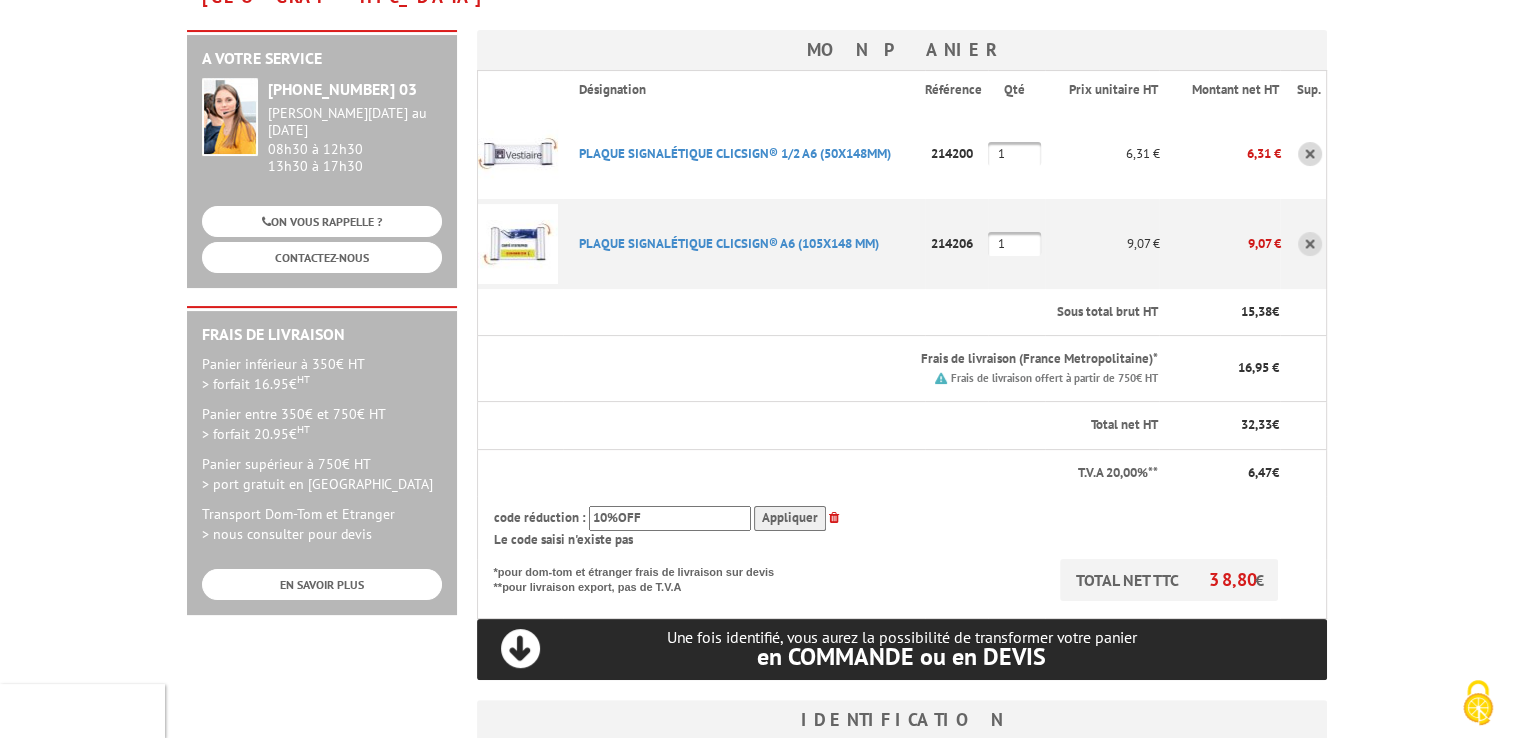 drag, startPoint x: 666, startPoint y: 482, endPoint x: 500, endPoint y: 489, distance: 166.14752 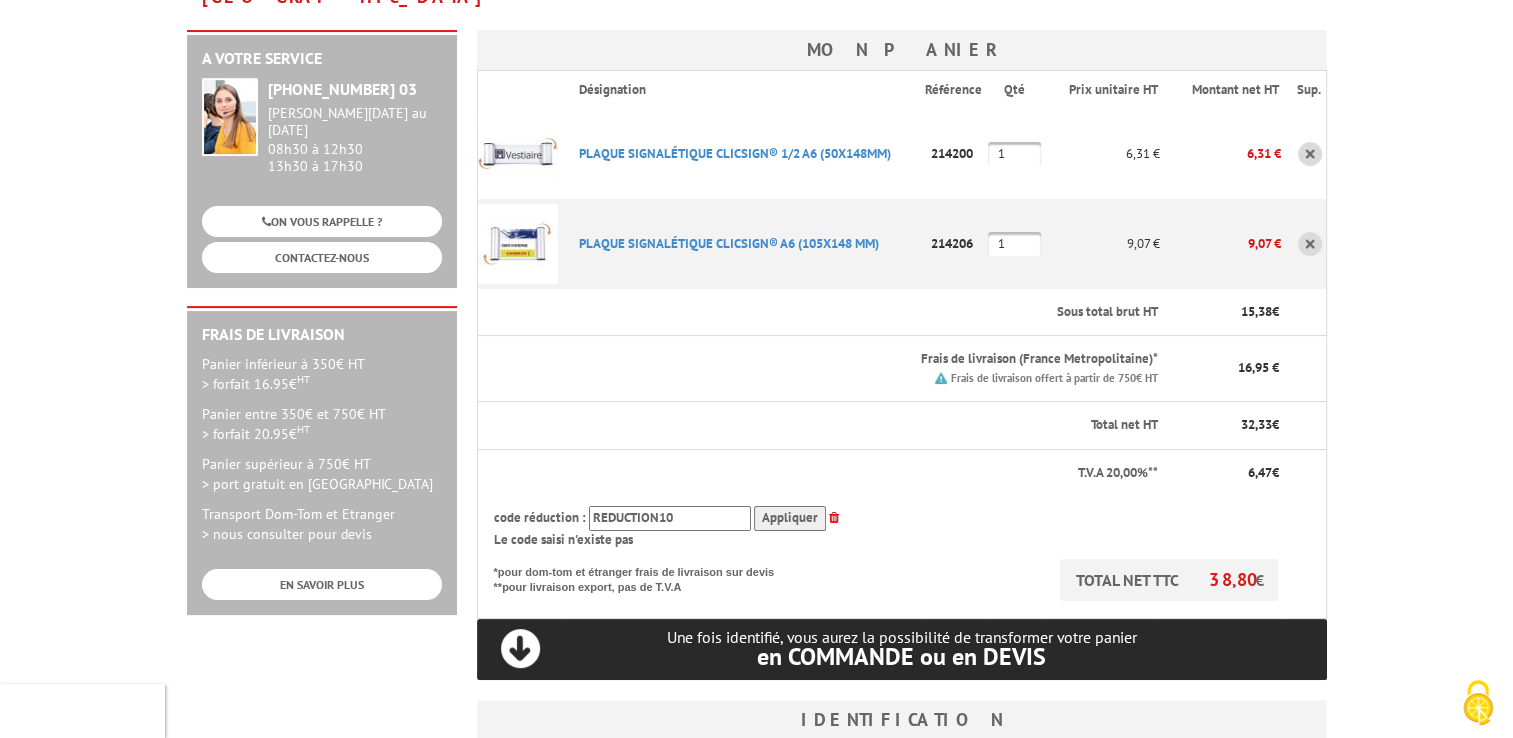 type on "REDUCTION10" 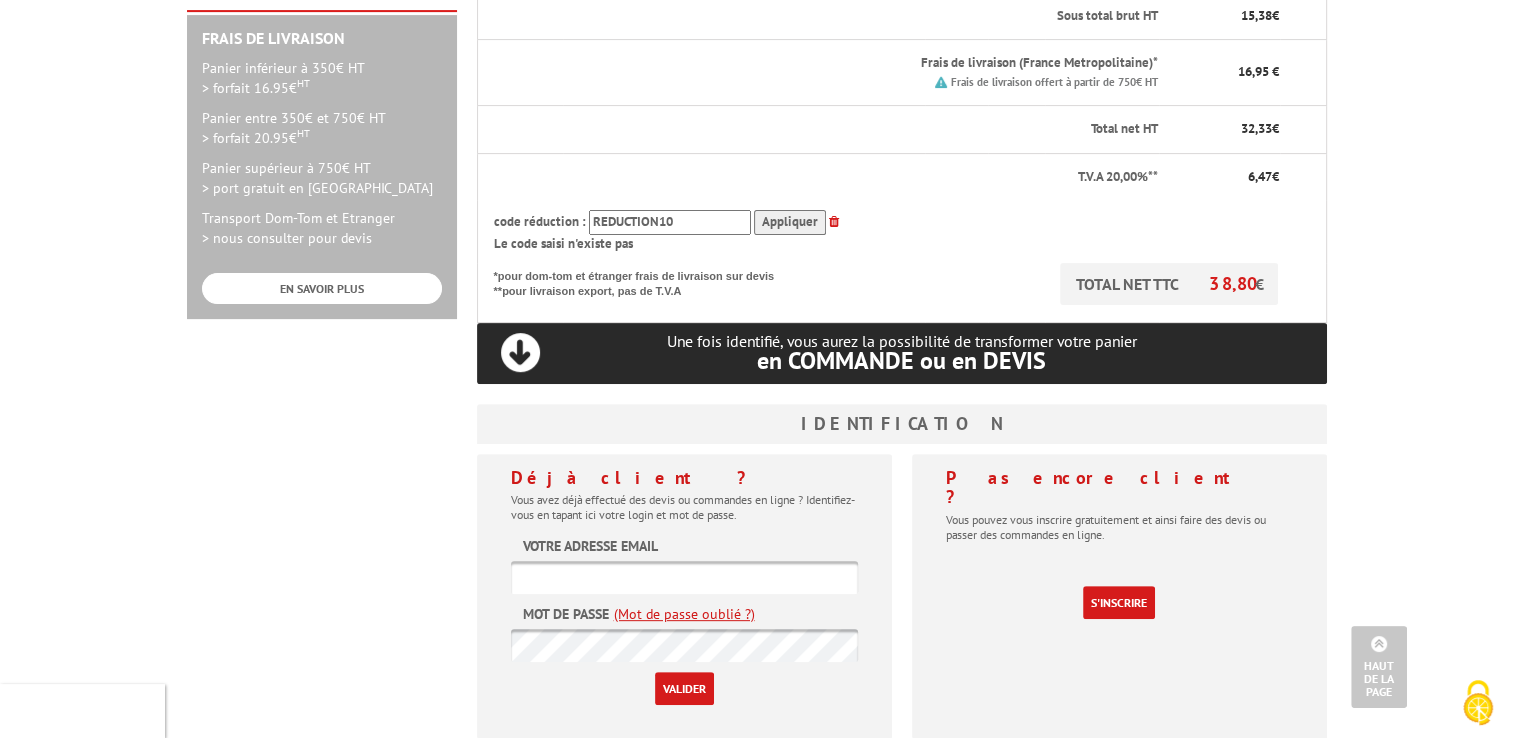 scroll, scrollTop: 600, scrollLeft: 0, axis: vertical 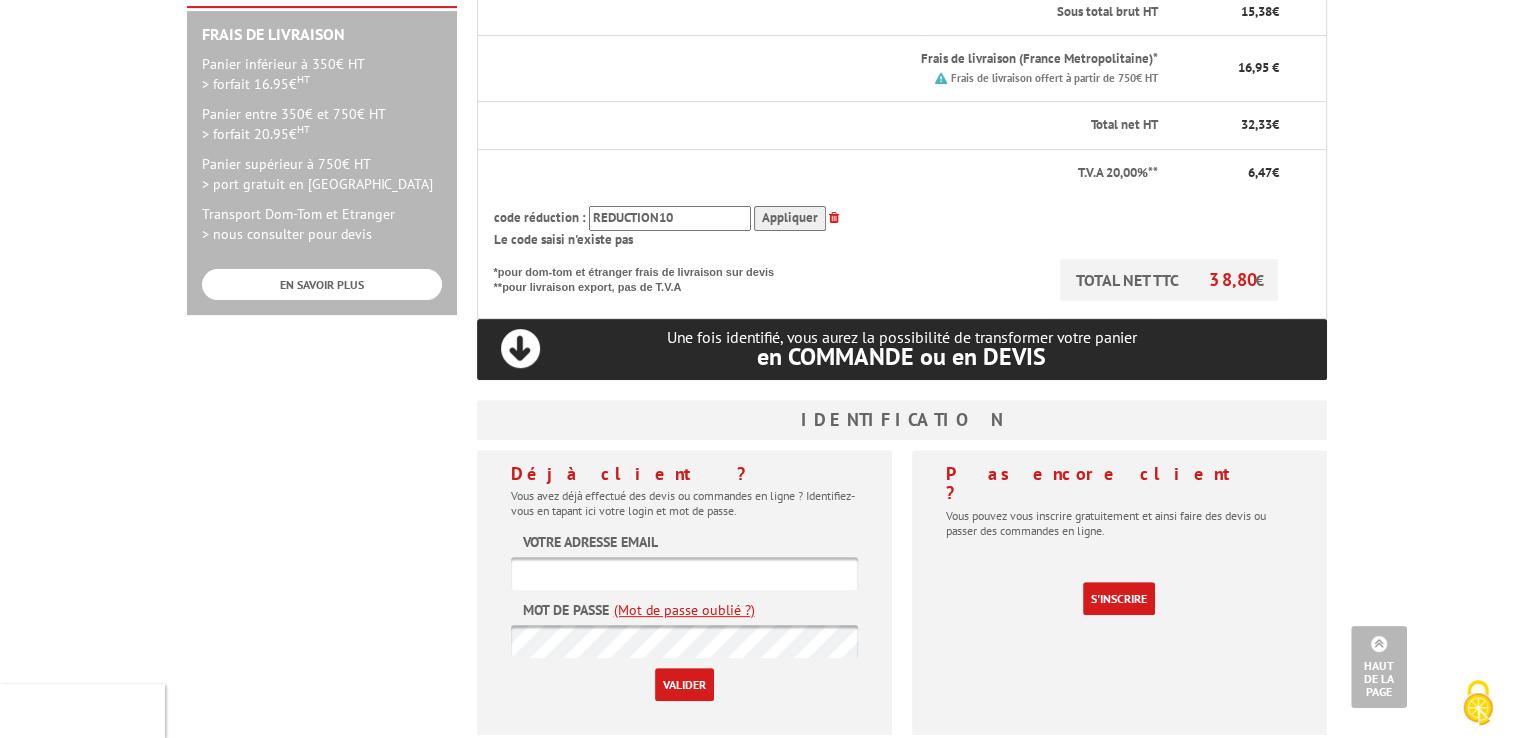 click at bounding box center [684, 573] 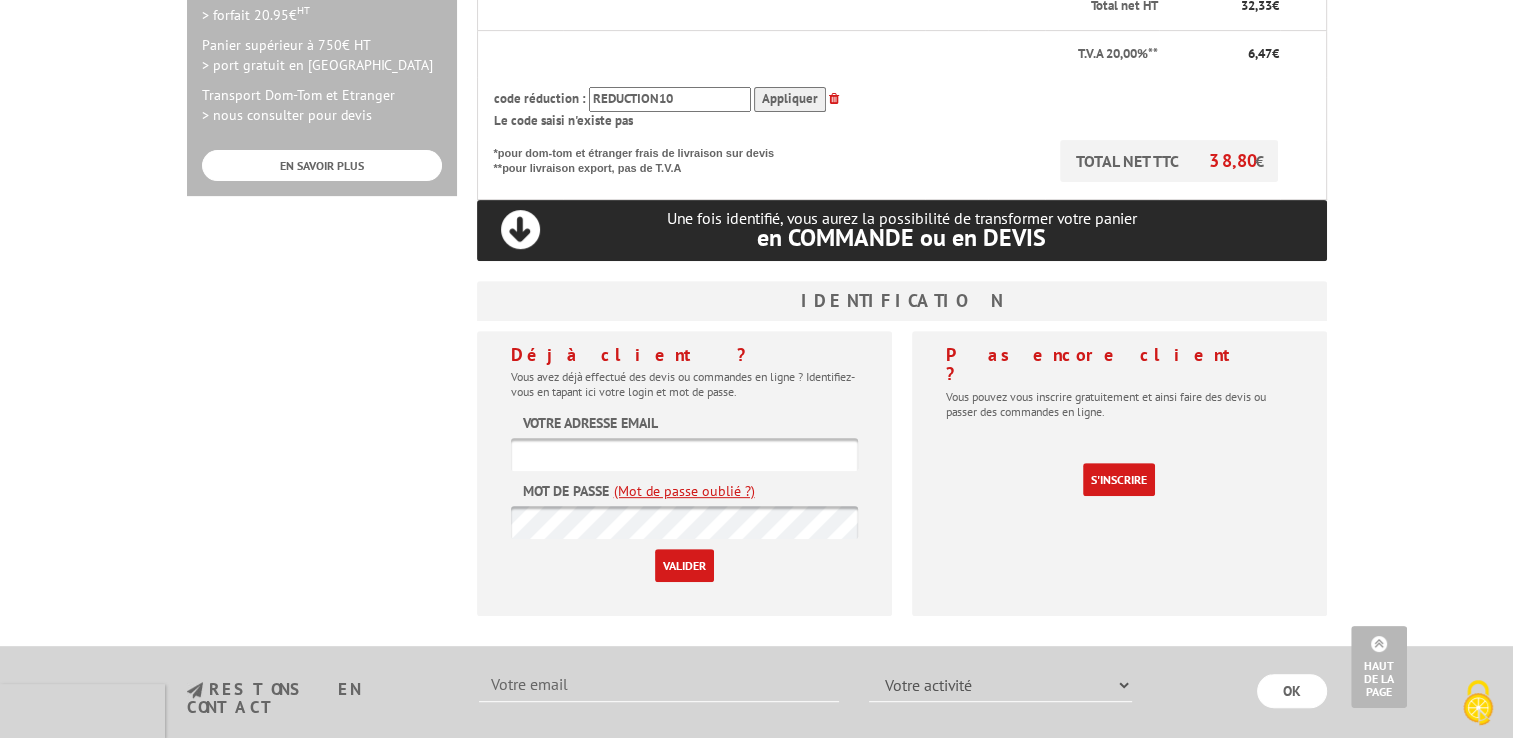 scroll, scrollTop: 700, scrollLeft: 0, axis: vertical 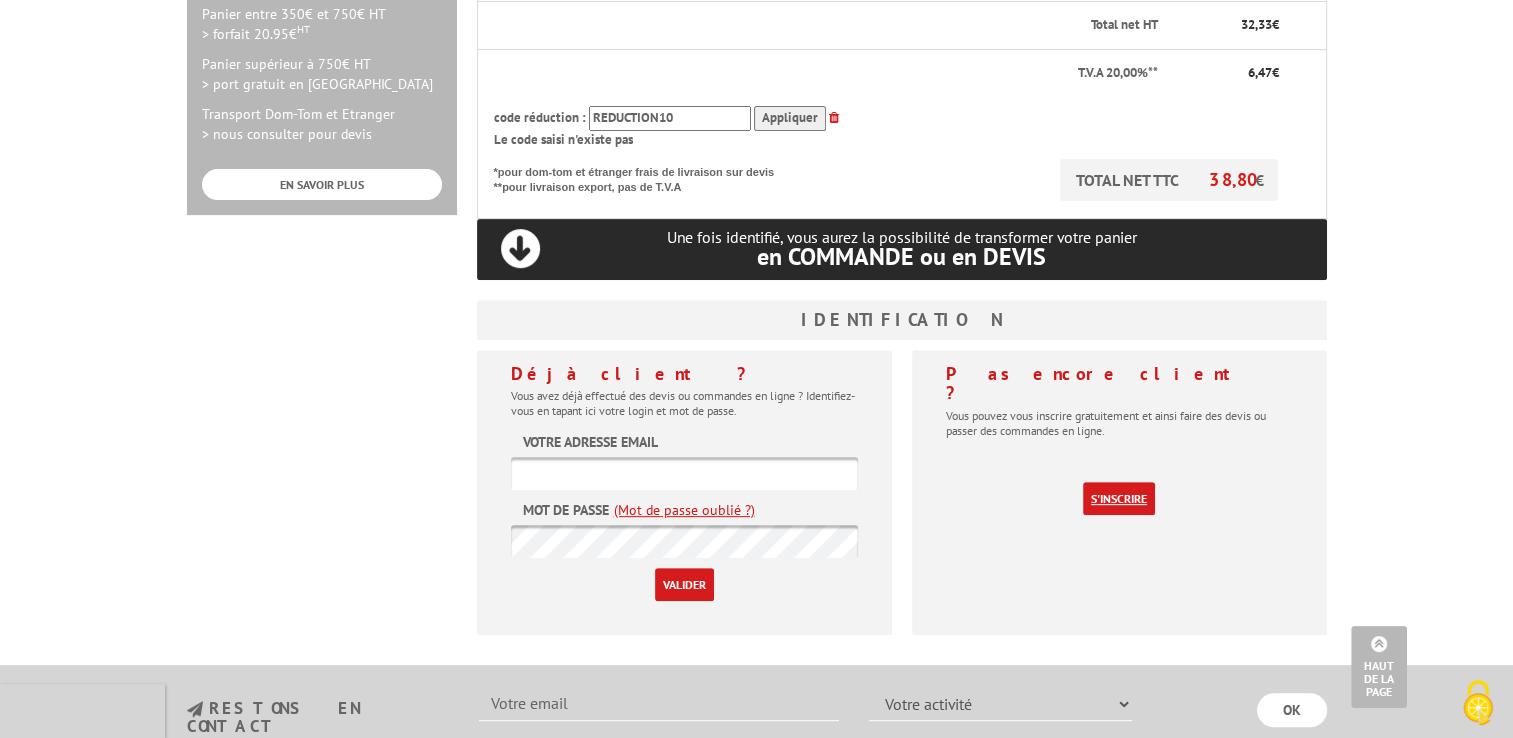 click on "S'inscrire" at bounding box center [1119, 498] 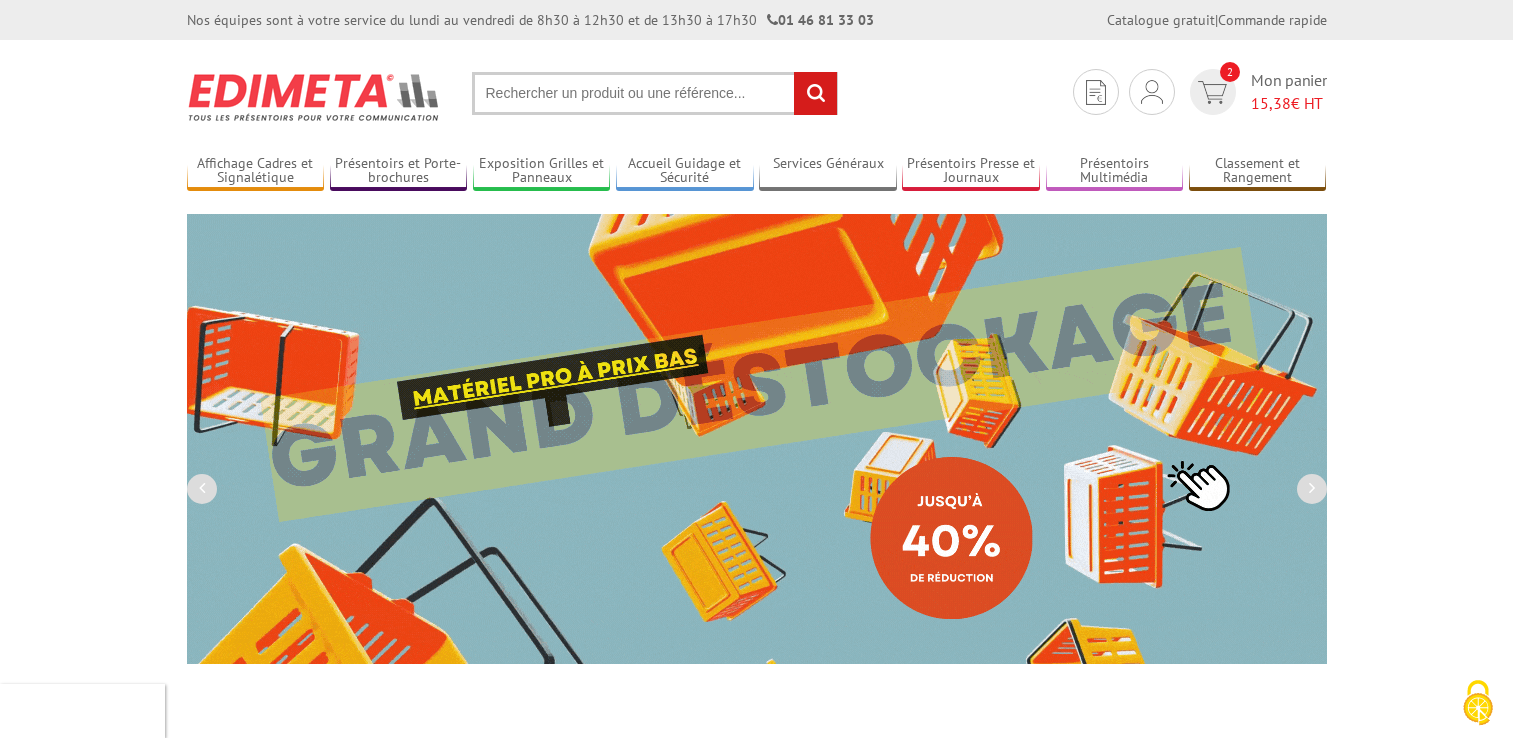 scroll, scrollTop: 0, scrollLeft: 0, axis: both 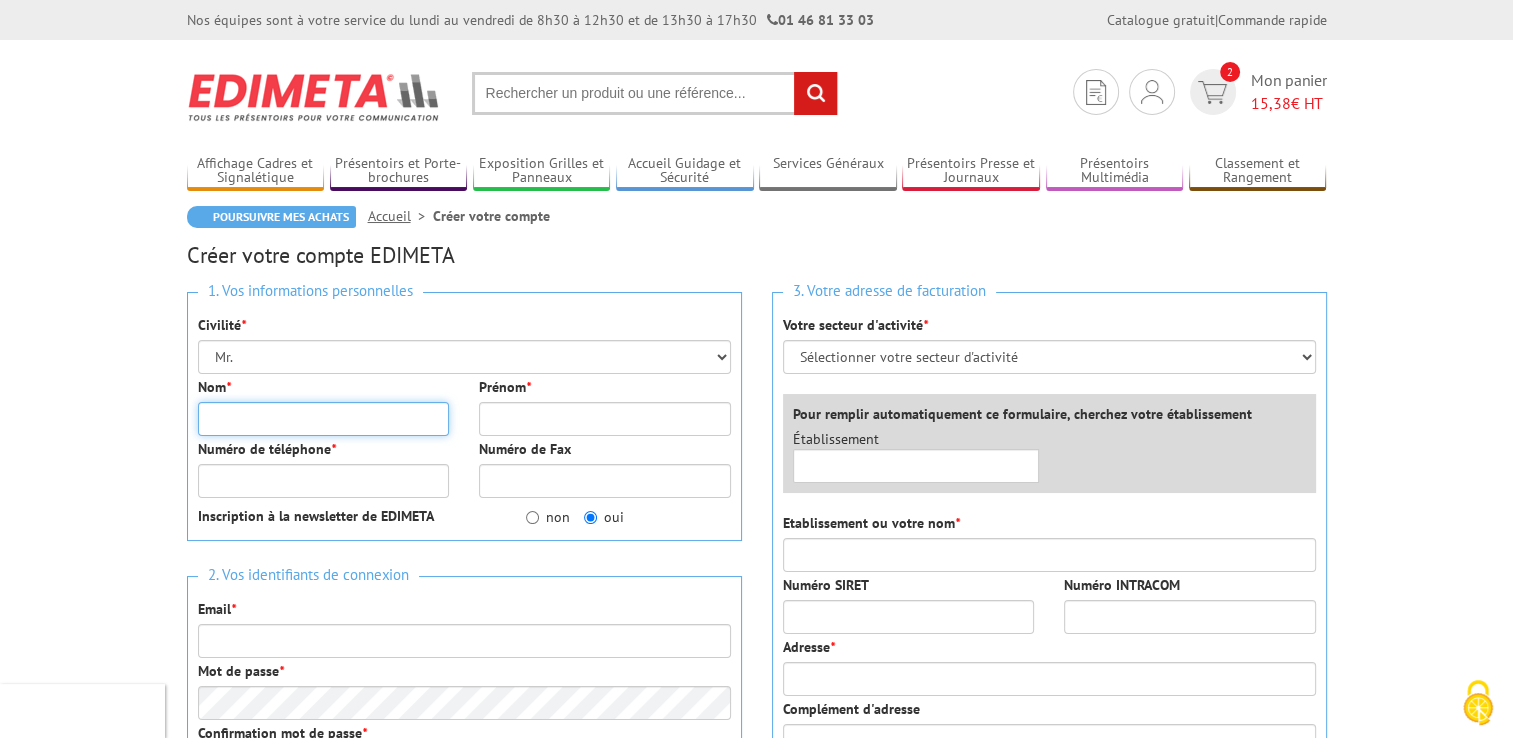 click on "Nom  *" at bounding box center (324, 419) 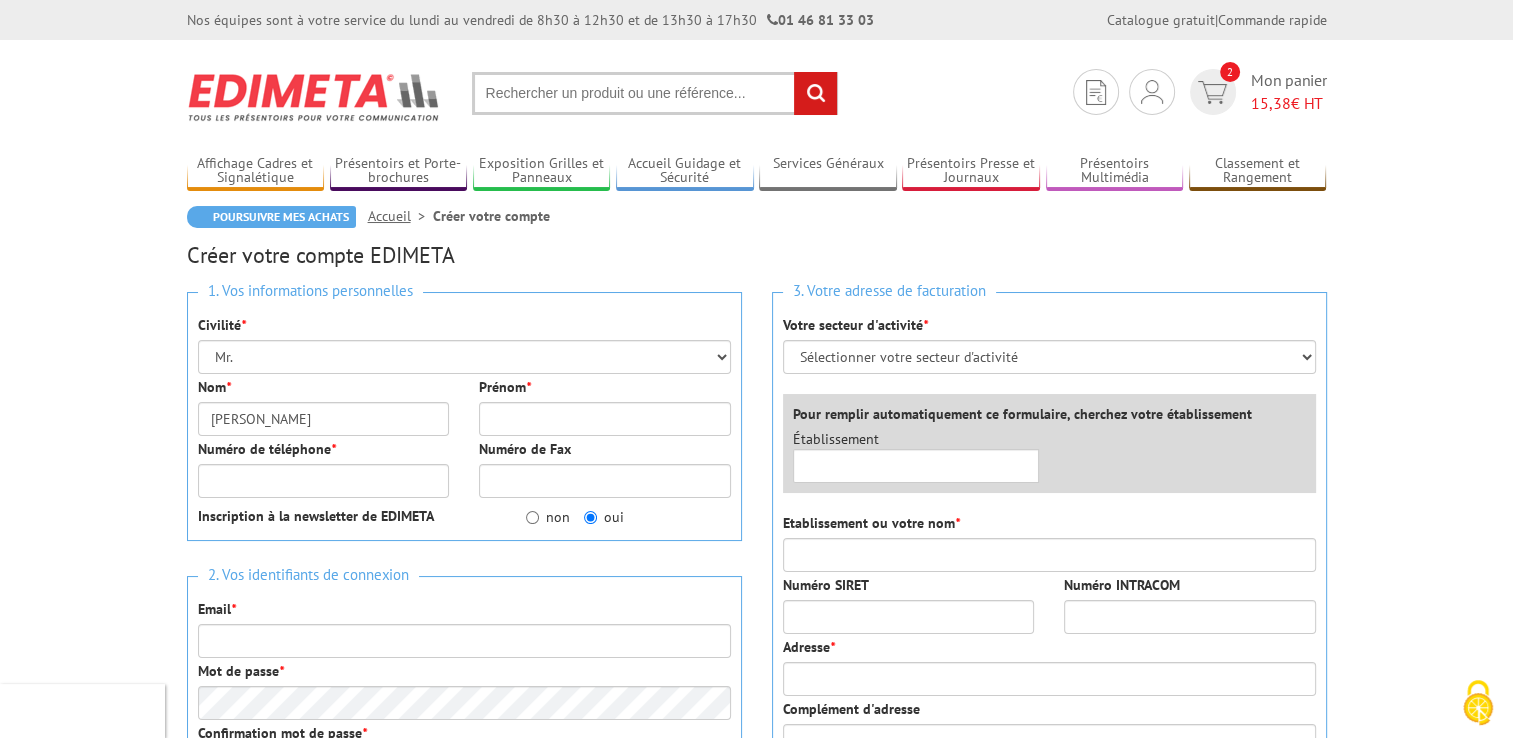 type on "[PERSON_NAME]" 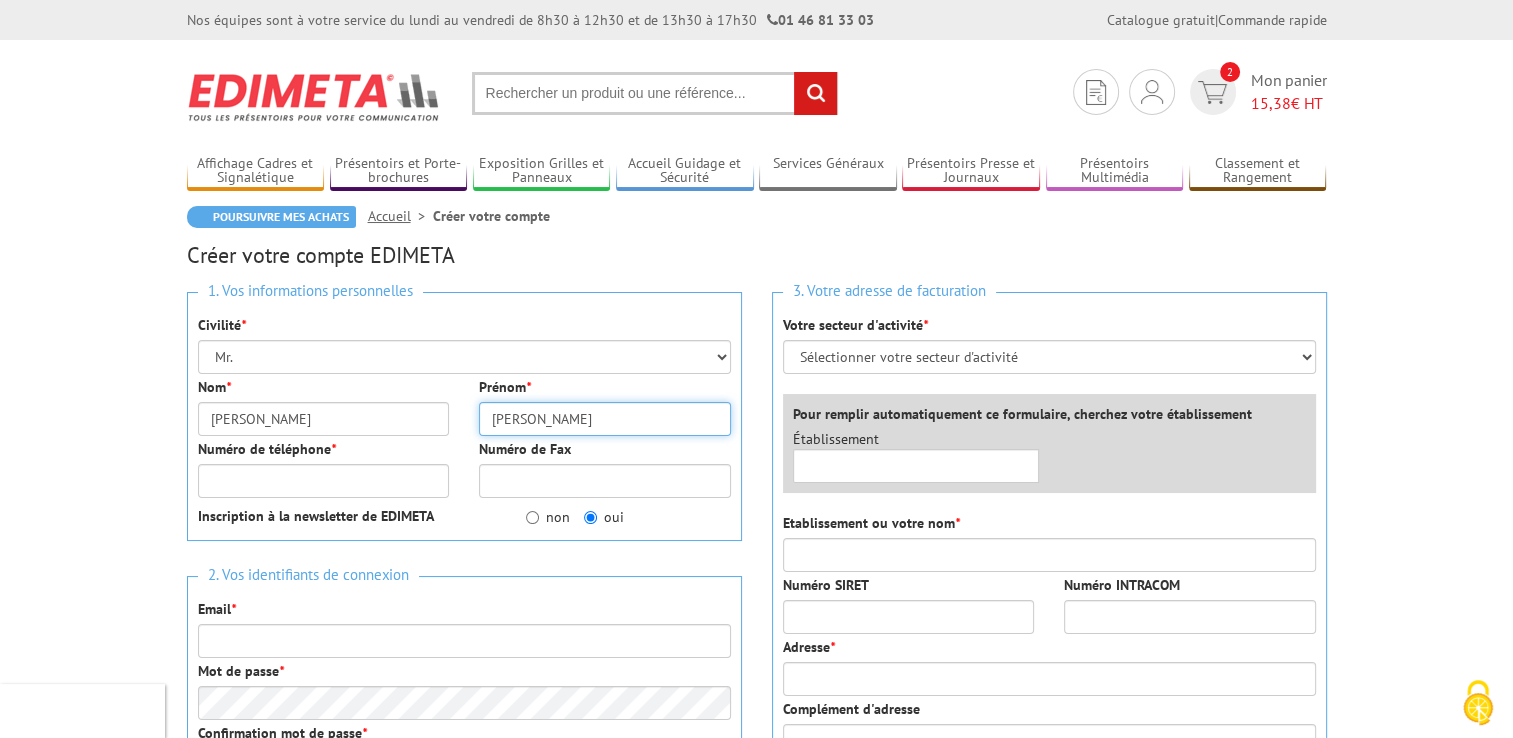 type on "0669545323" 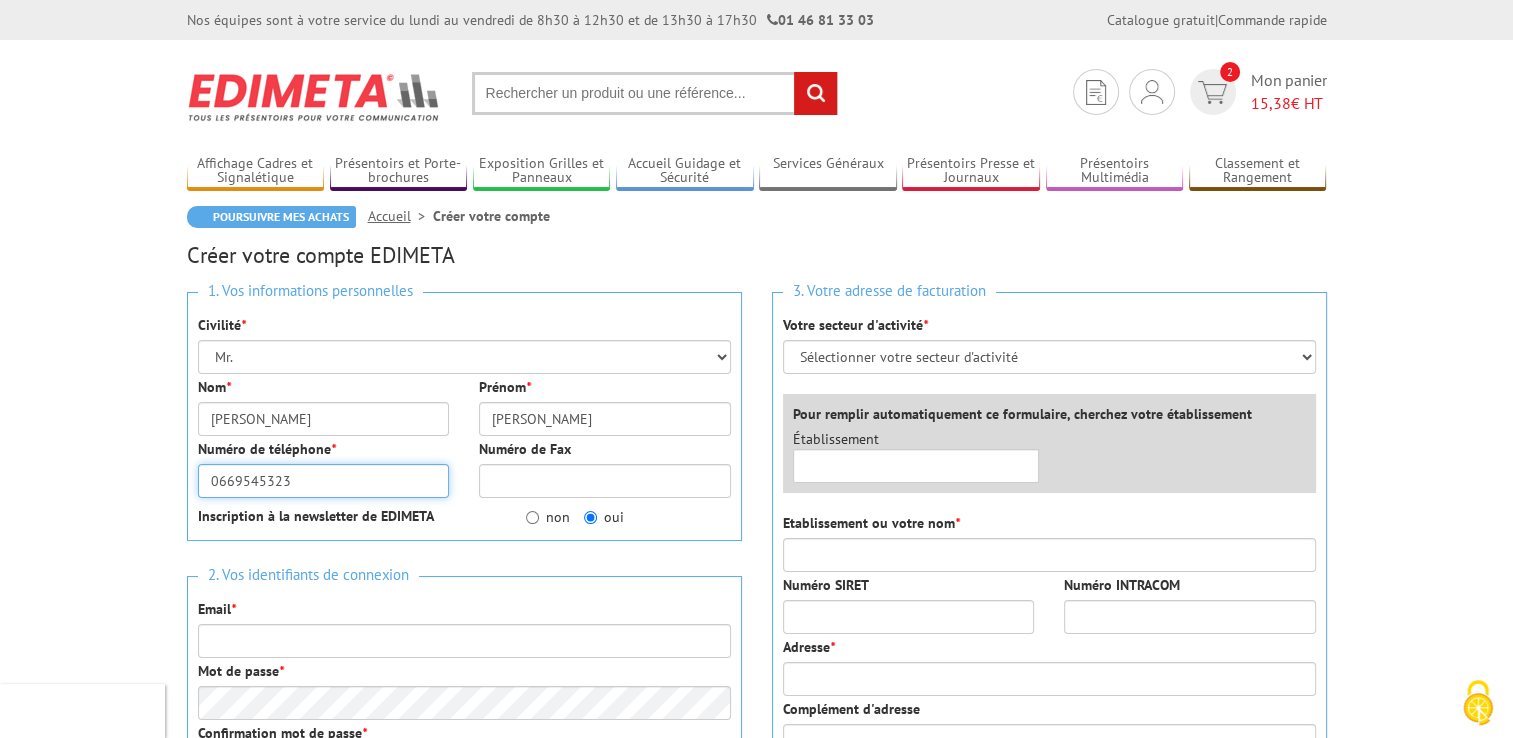 type on "[EMAIL_ADDRESS][DOMAIN_NAME]" 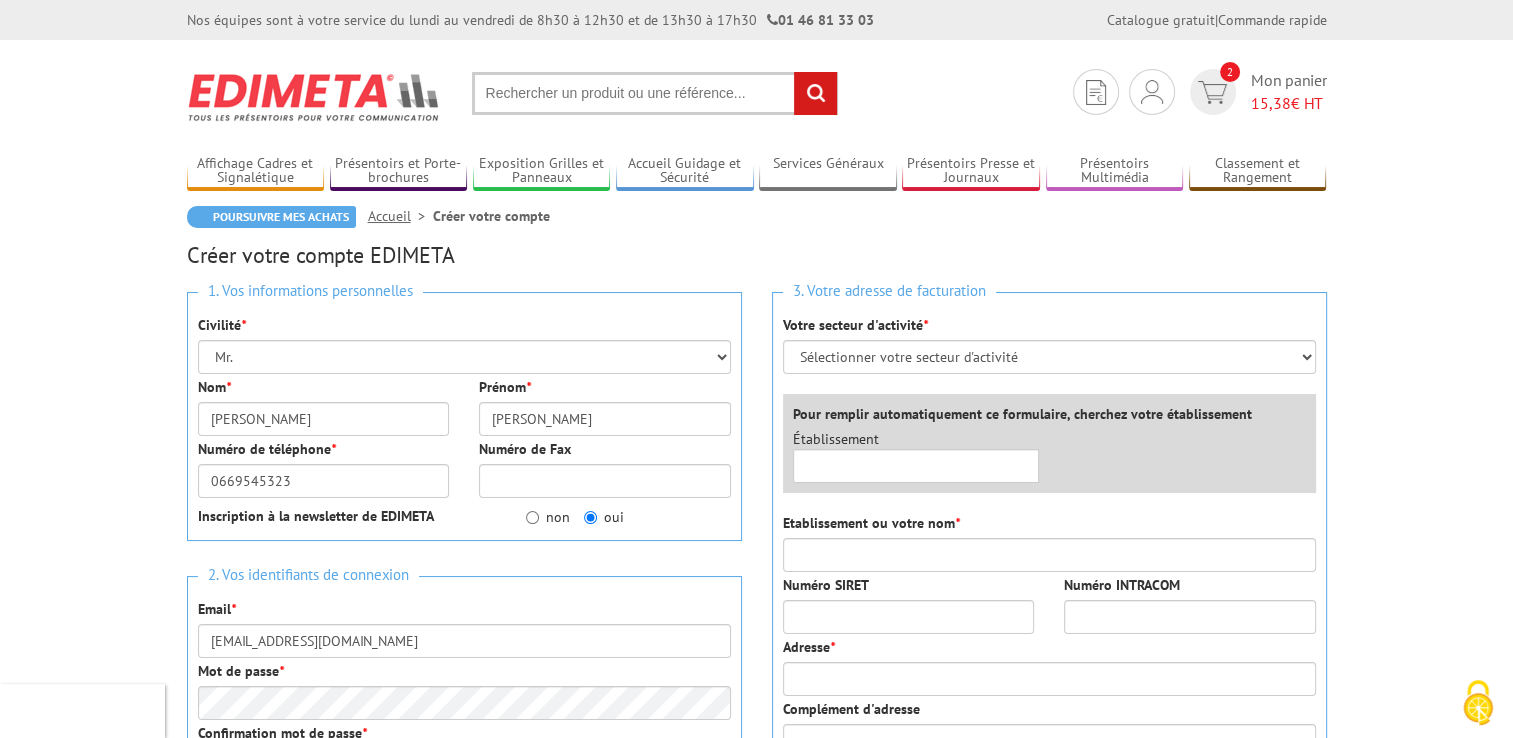 type on "LA FRATERNELLE SCOP SA" 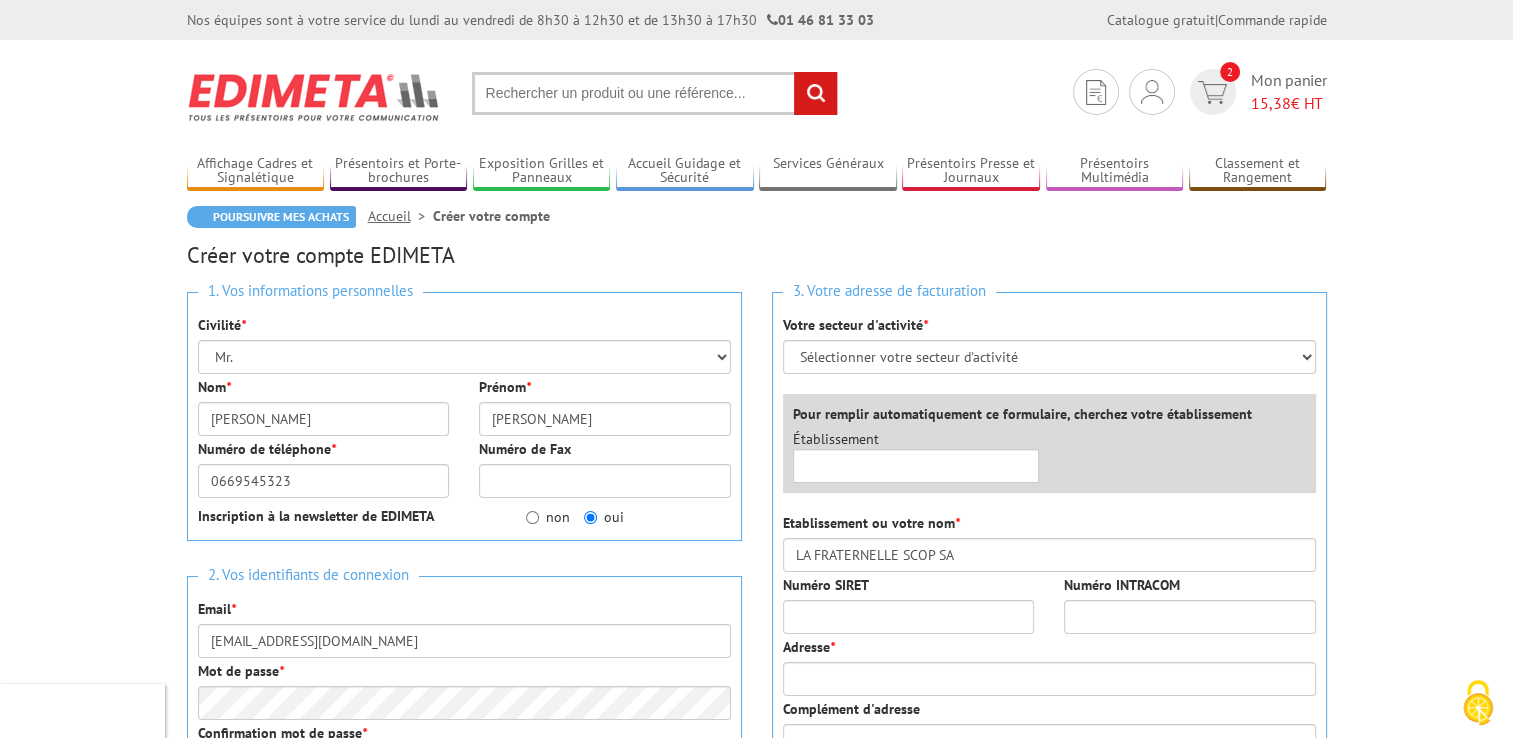 type on "29 Chem. Wicart" 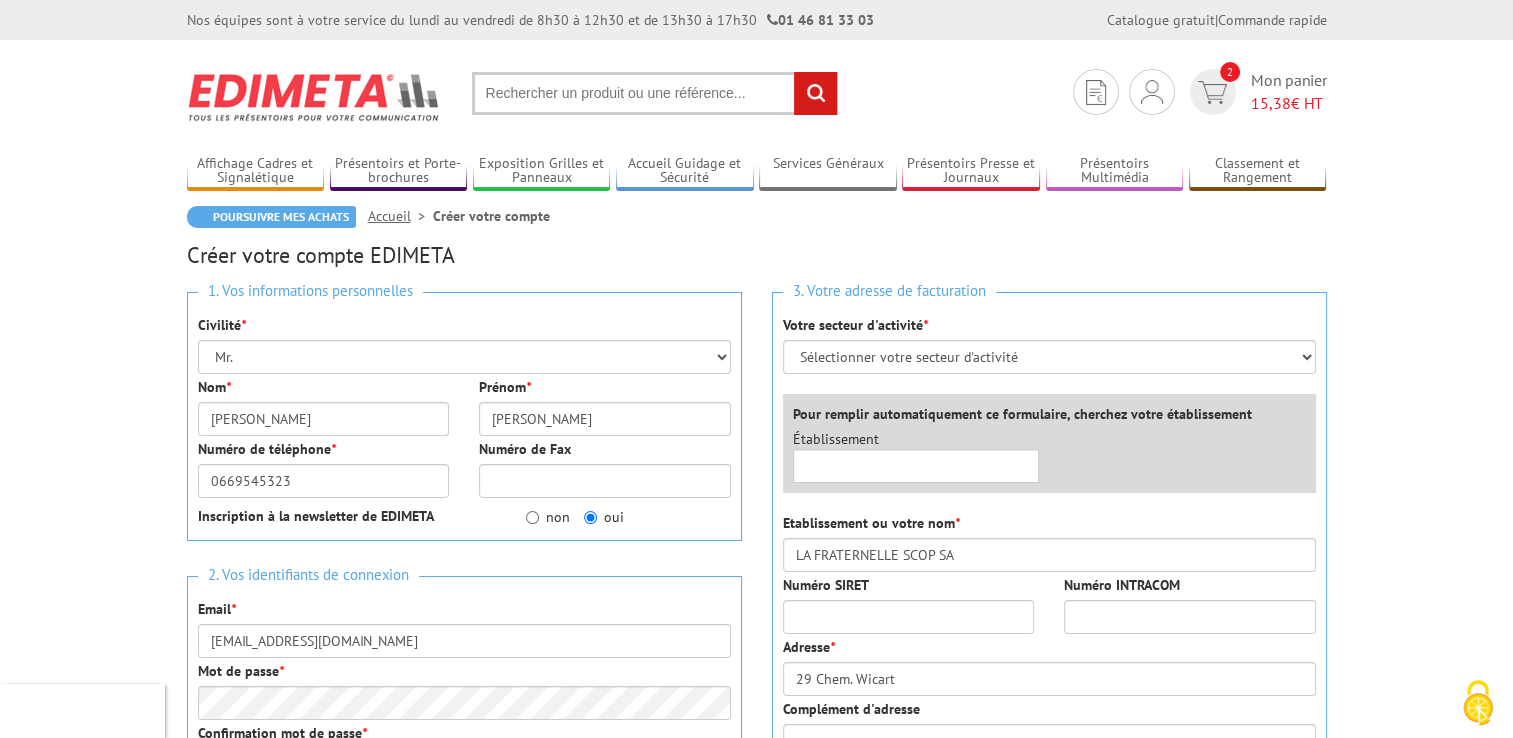 type on "SAINT CYR L'ECOLE" 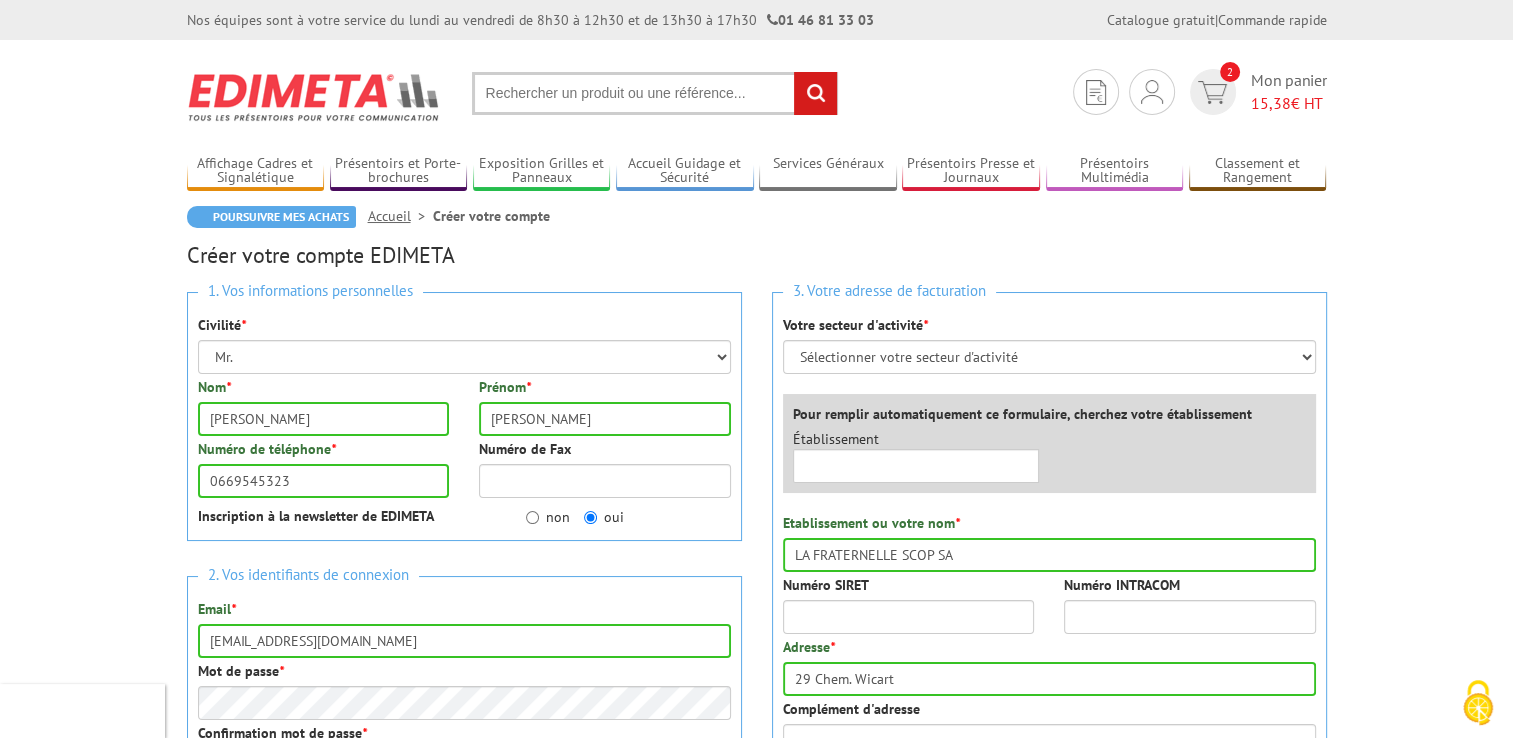type on "14100" 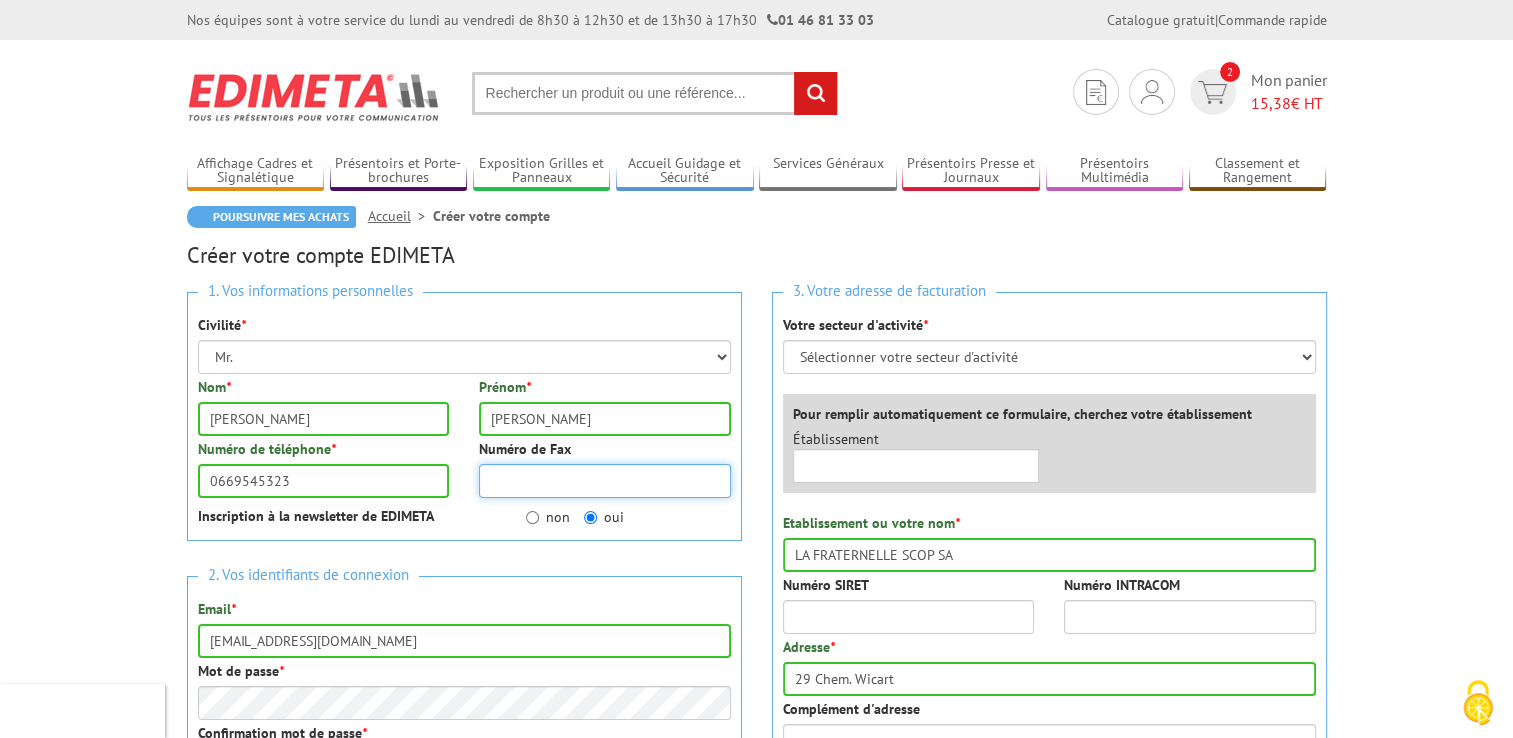 click on "Numéro de Fax" at bounding box center (605, 481) 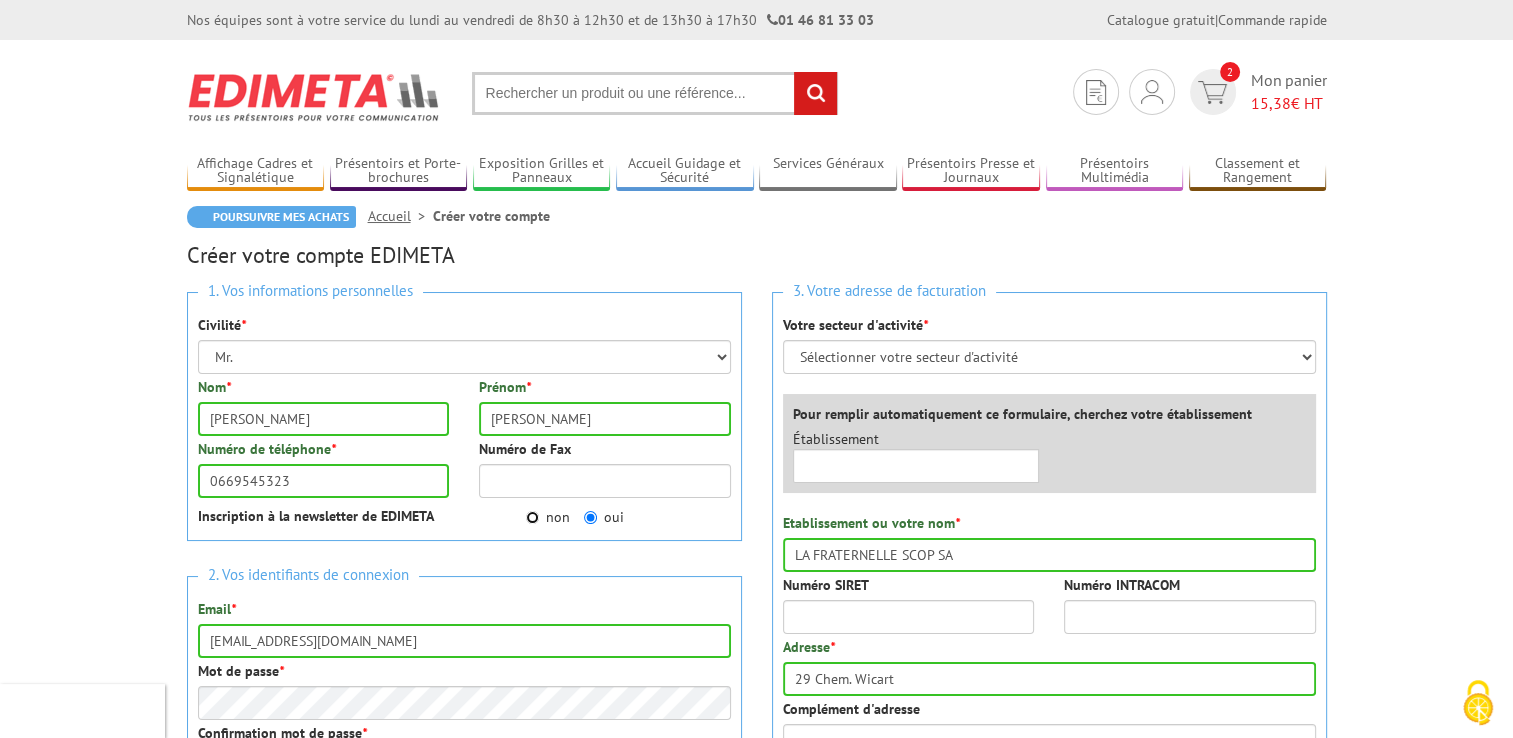 click on "non" at bounding box center [532, 517] 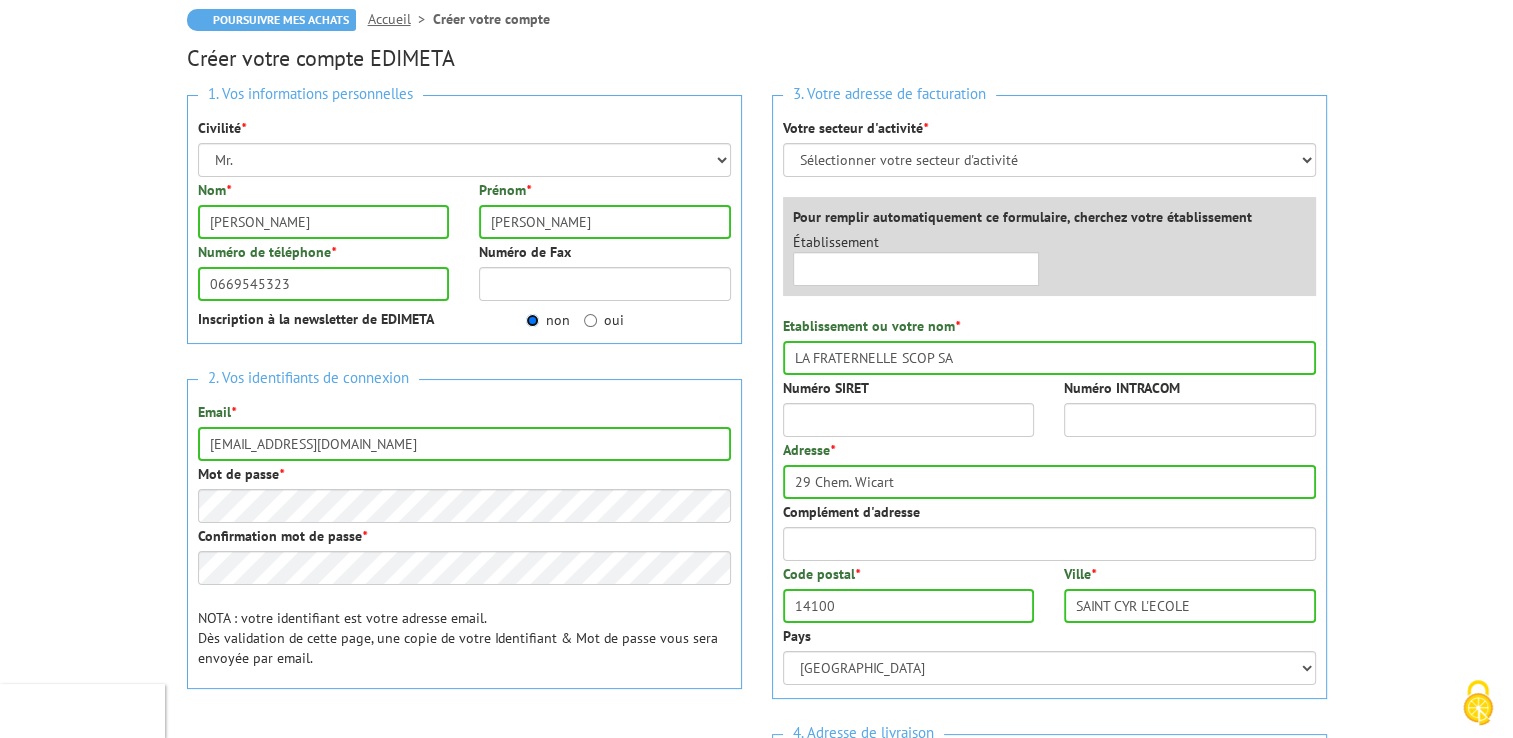 scroll, scrollTop: 200, scrollLeft: 0, axis: vertical 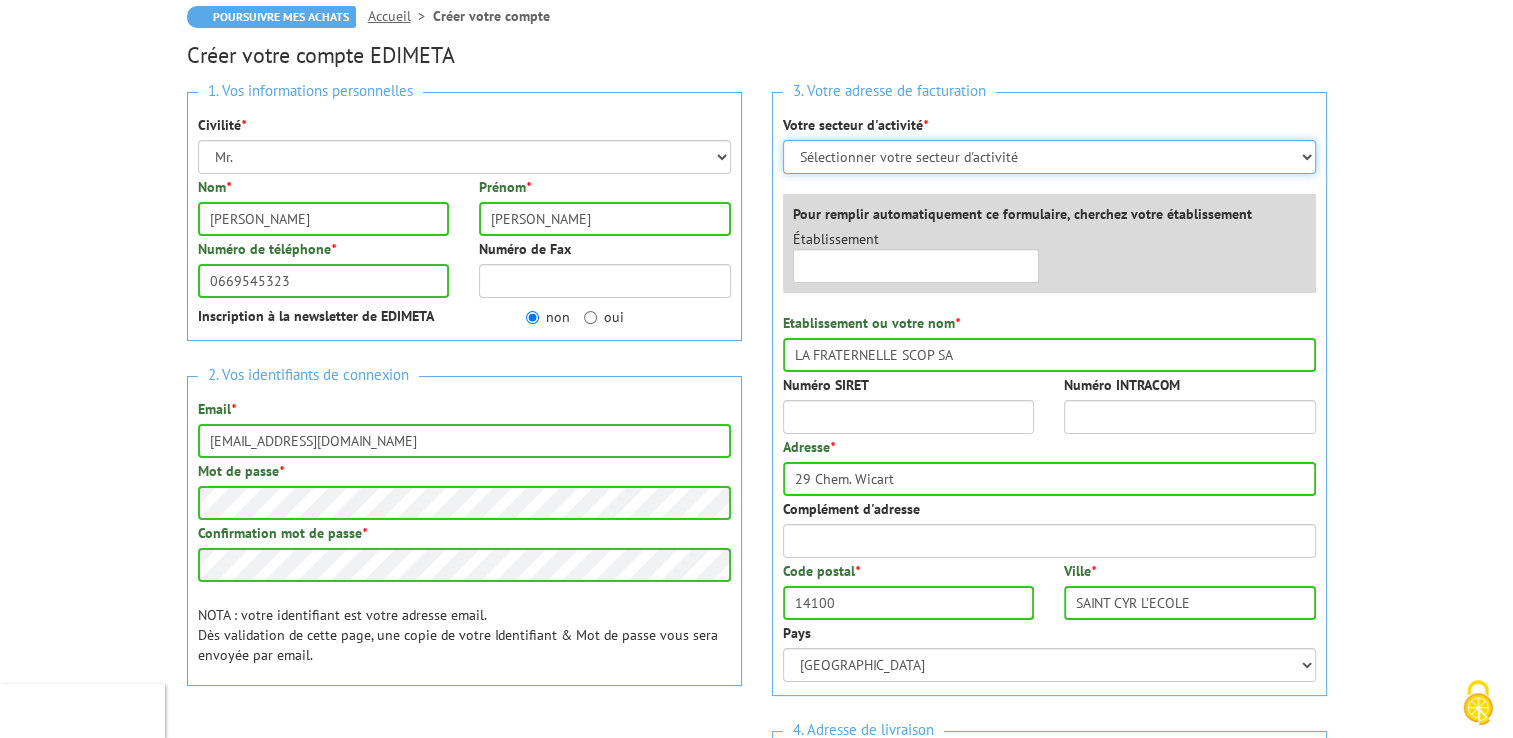 click on "Sélectionner votre secteur d'activité
Administrations et collectivités
Magasins et commerces
Entreprises du secteur privé
Comités d'entreprises" at bounding box center [1049, 157] 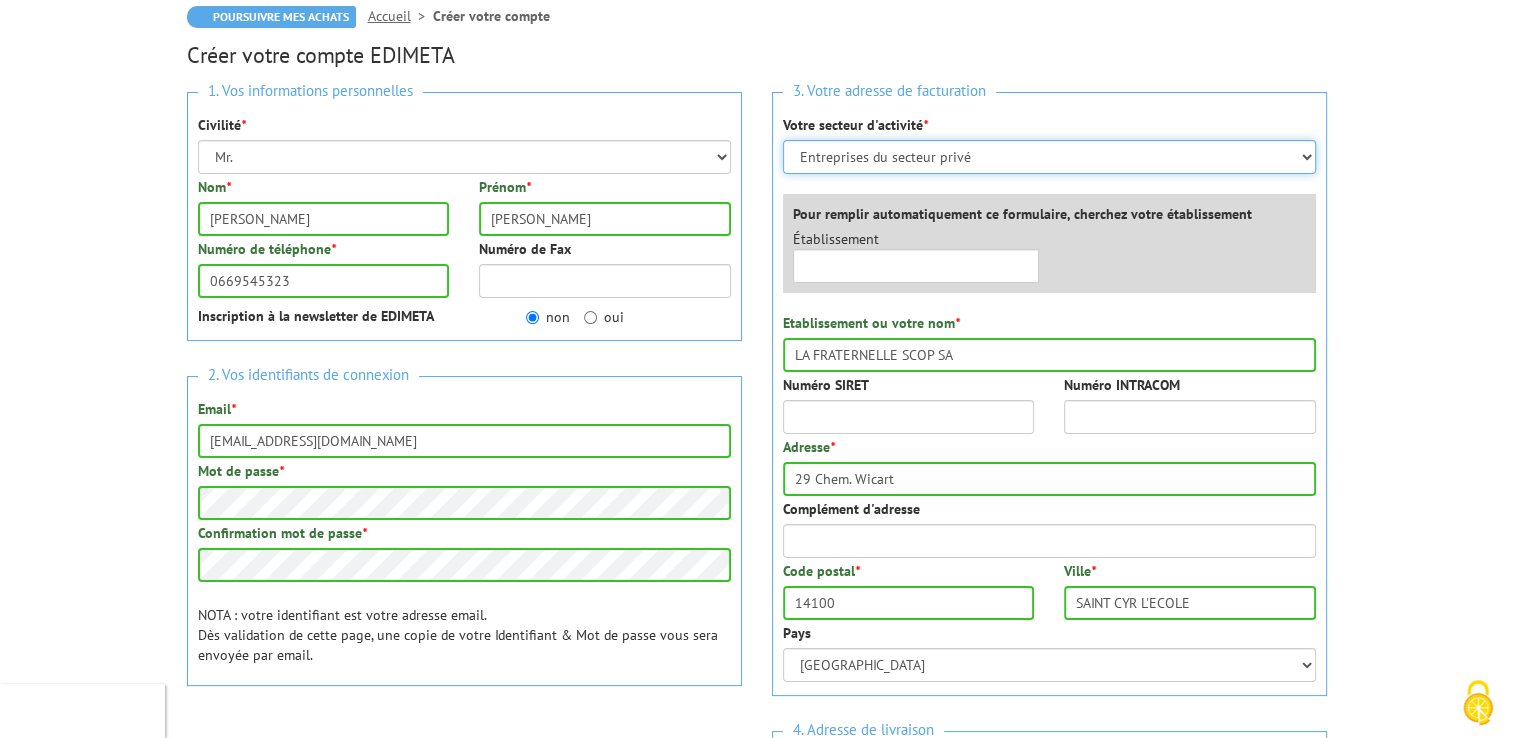 click on "Sélectionner votre secteur d'activité
Administrations et collectivités
Magasins et commerces
Entreprises du secteur privé
Comités d'entreprises" at bounding box center [1049, 157] 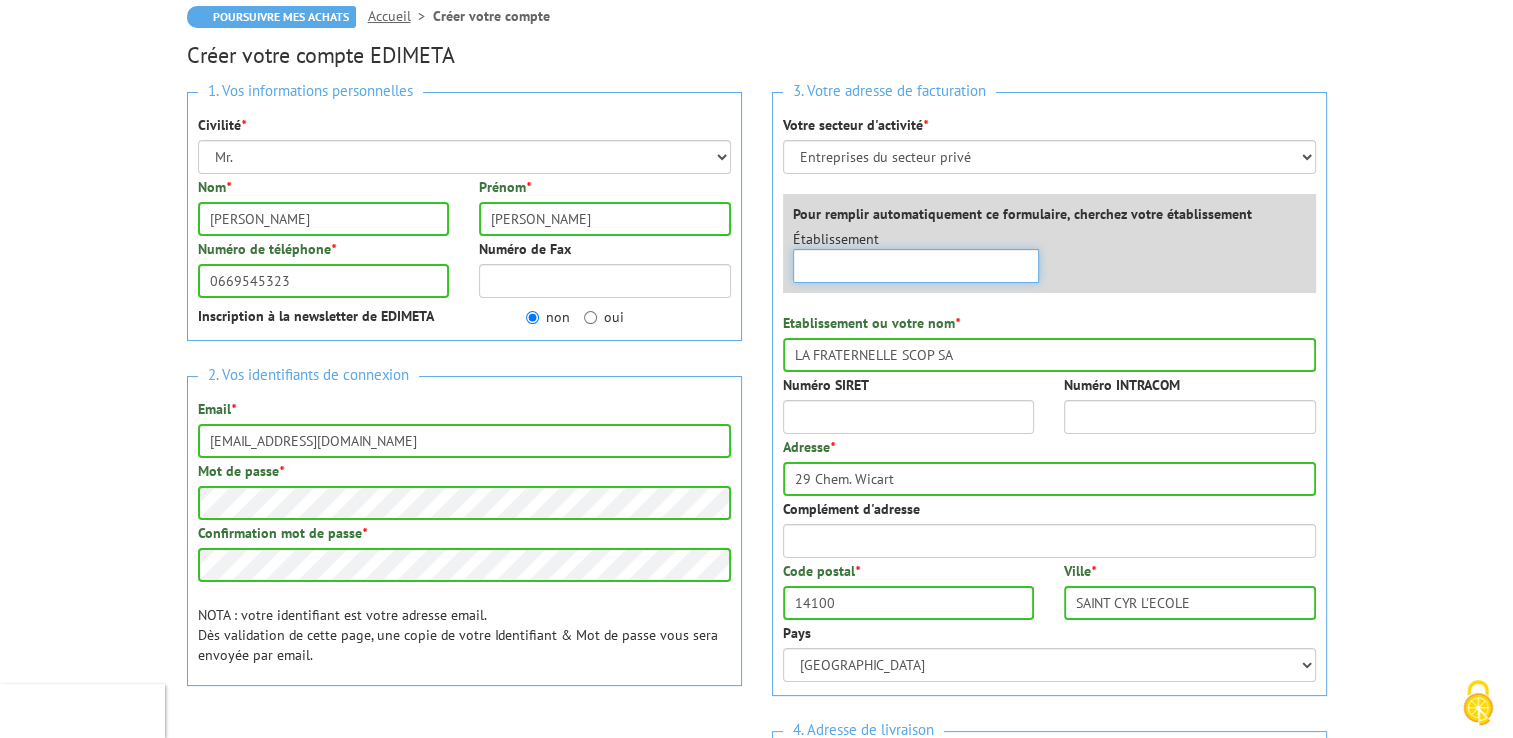 click at bounding box center [916, 266] 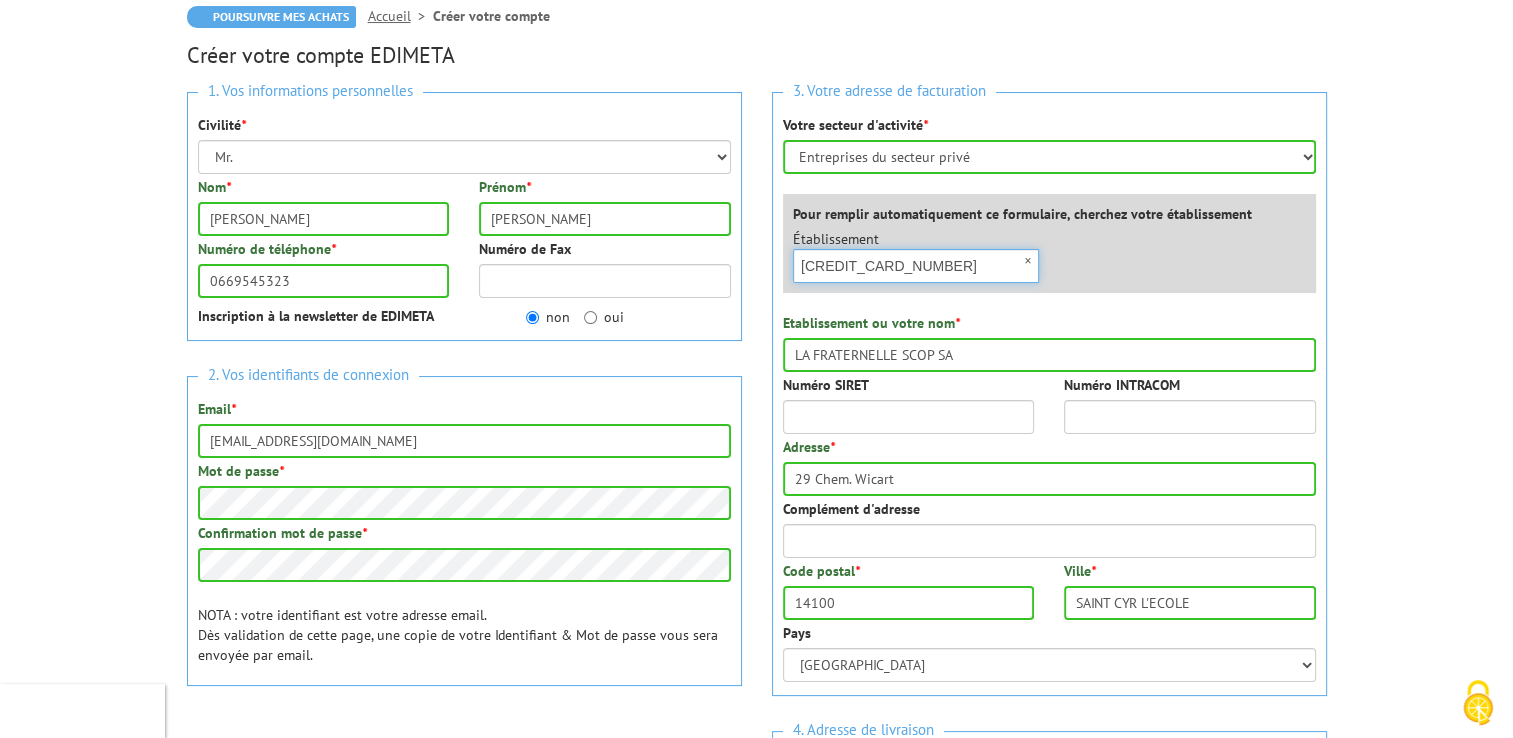 click on "Créer mon compte" at bounding box center [1241, 1124] 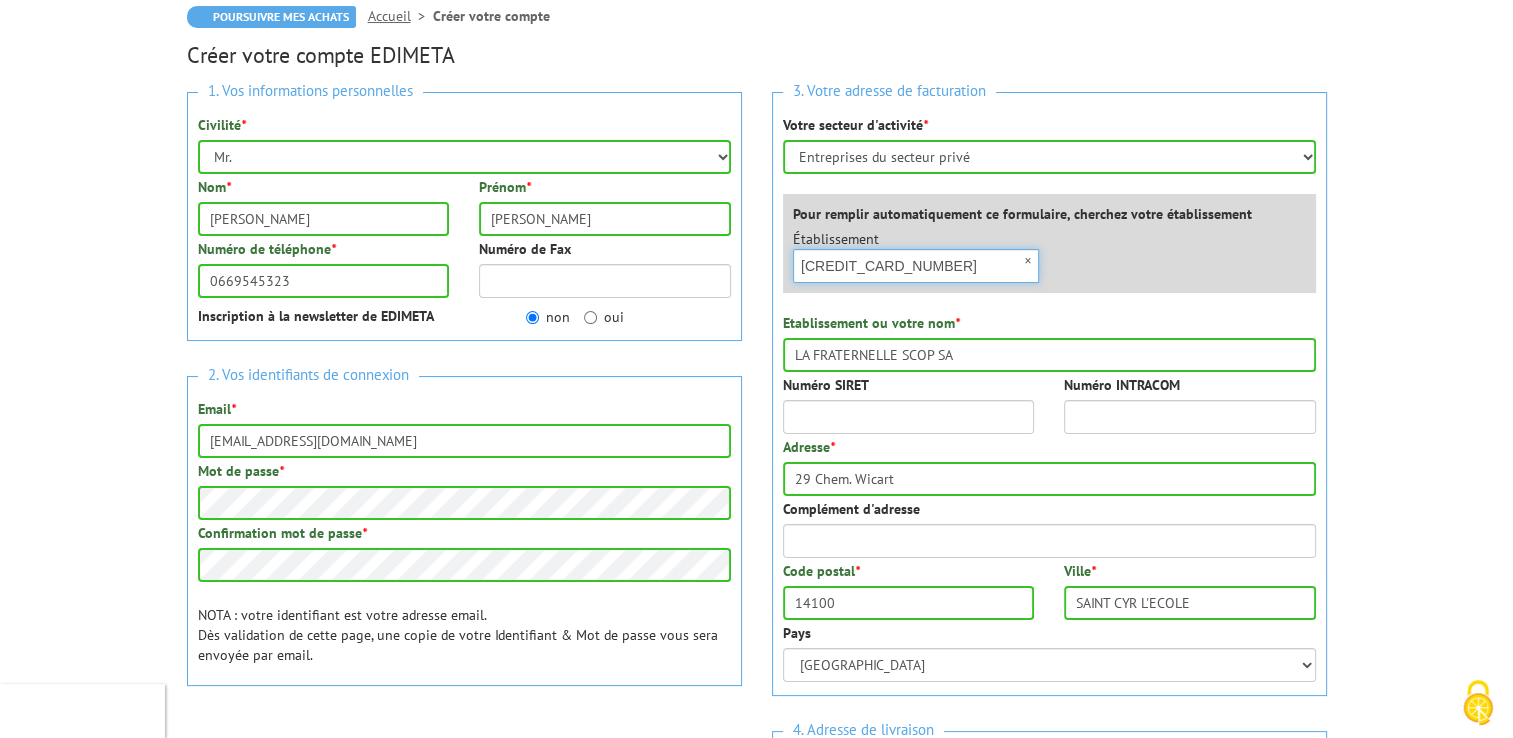 scroll, scrollTop: 257, scrollLeft: 0, axis: vertical 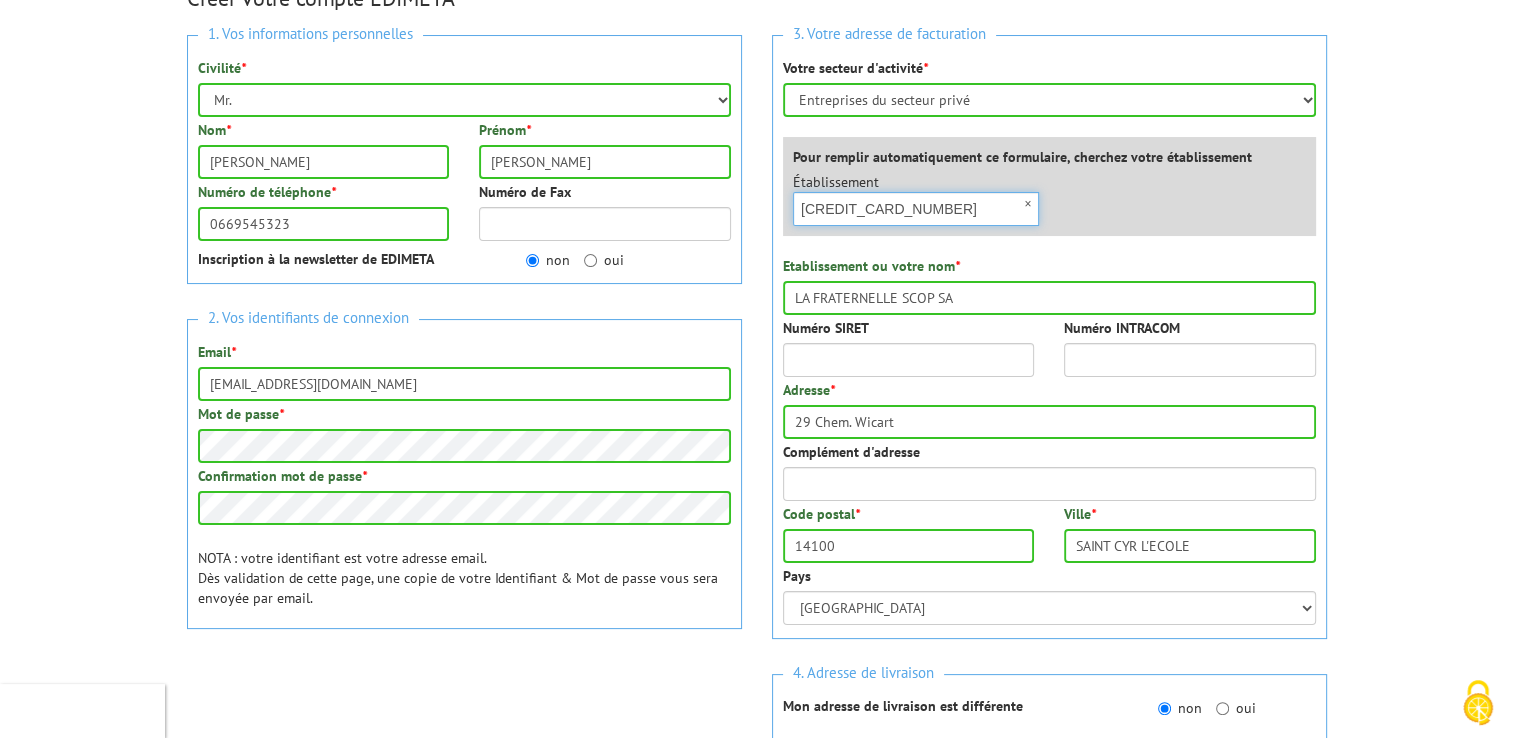 click on "62555012400014" at bounding box center [916, 209] 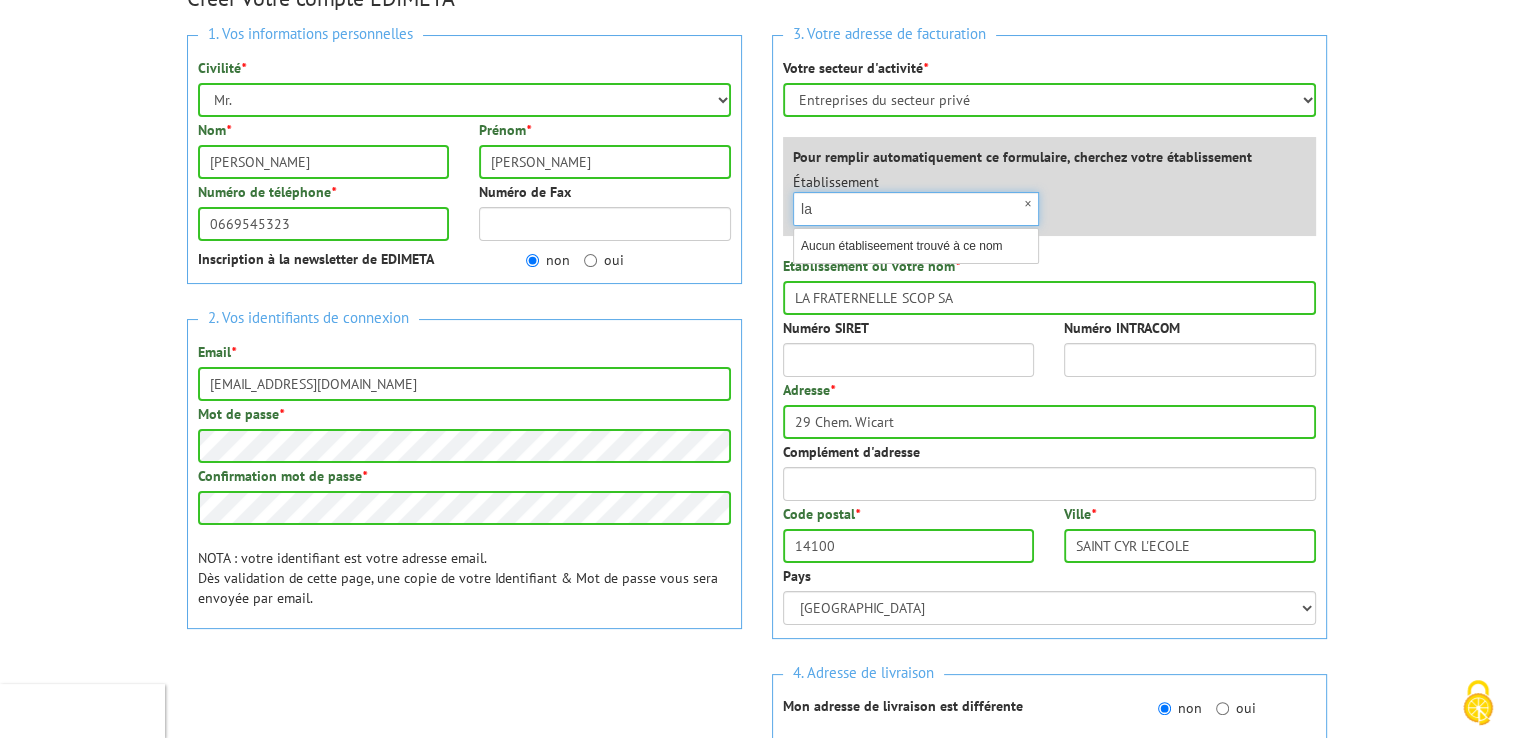 type on "l" 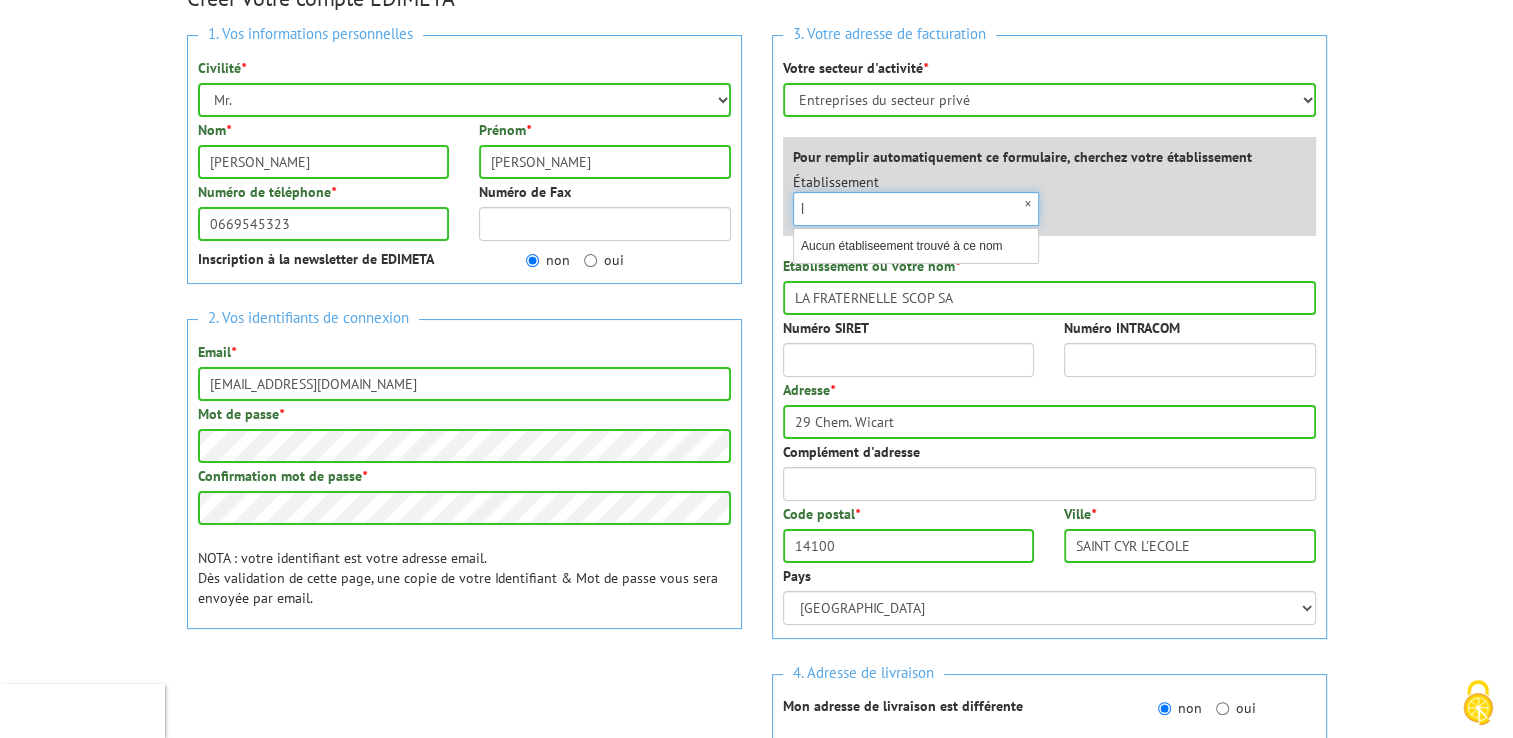 type 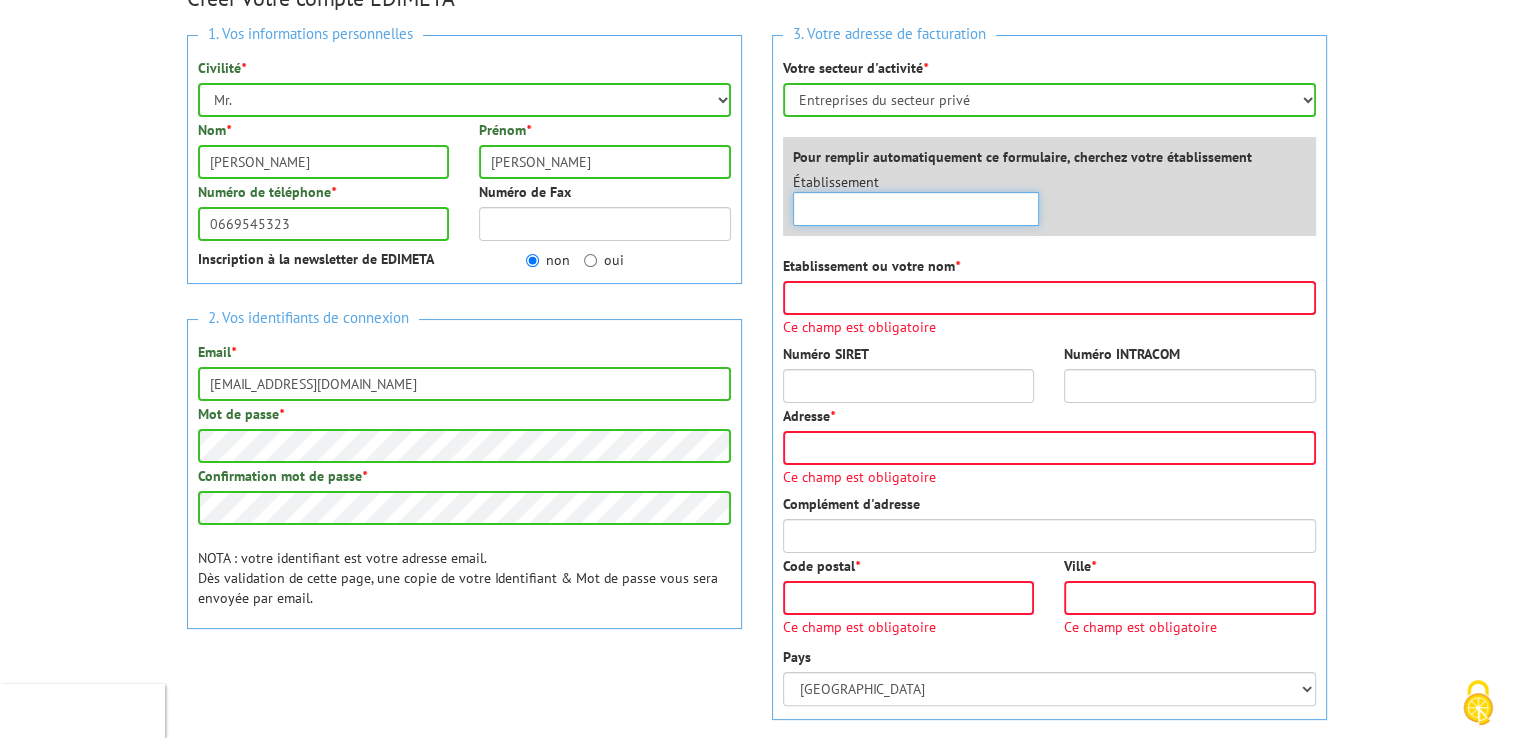 type 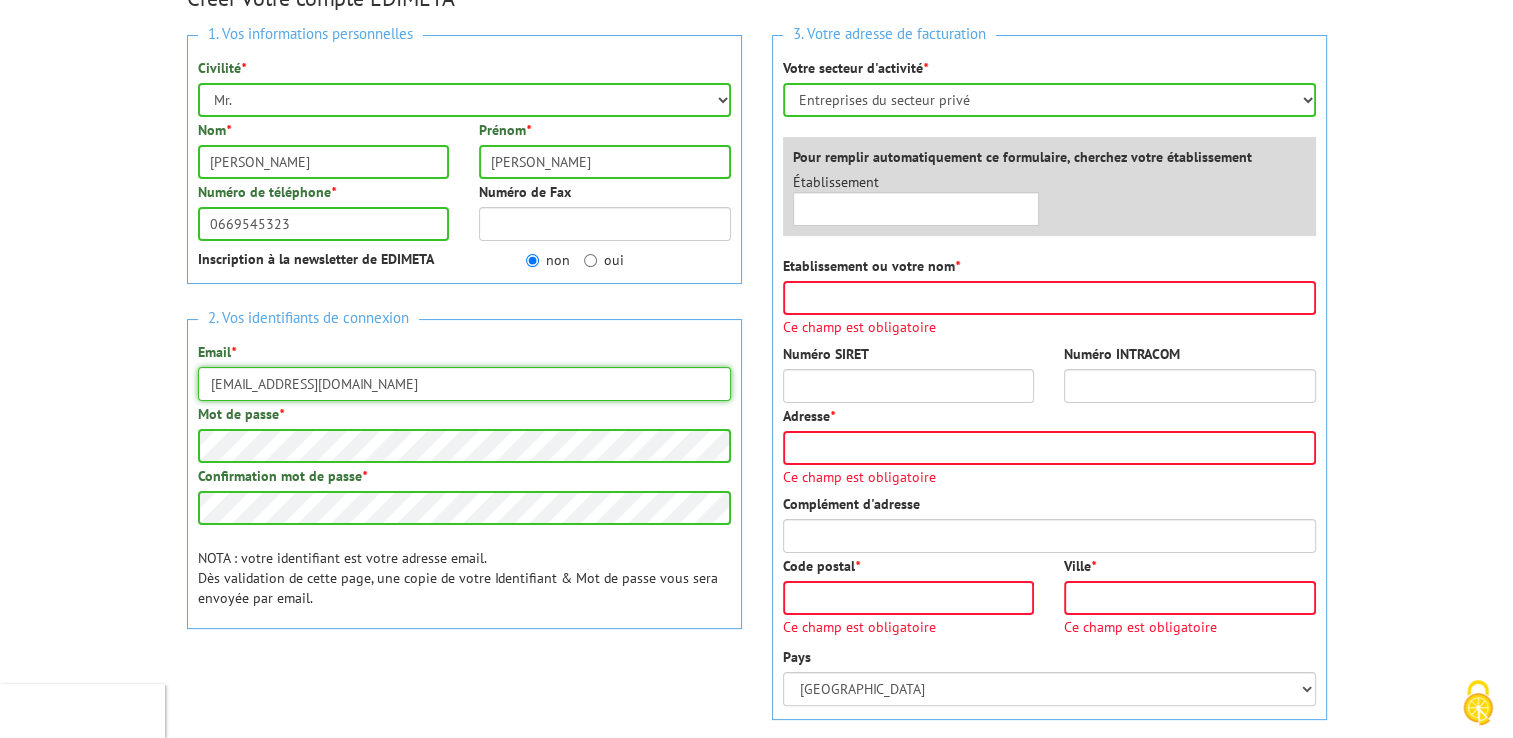 click on "smahieu@lafraternelle.fr" at bounding box center [464, 384] 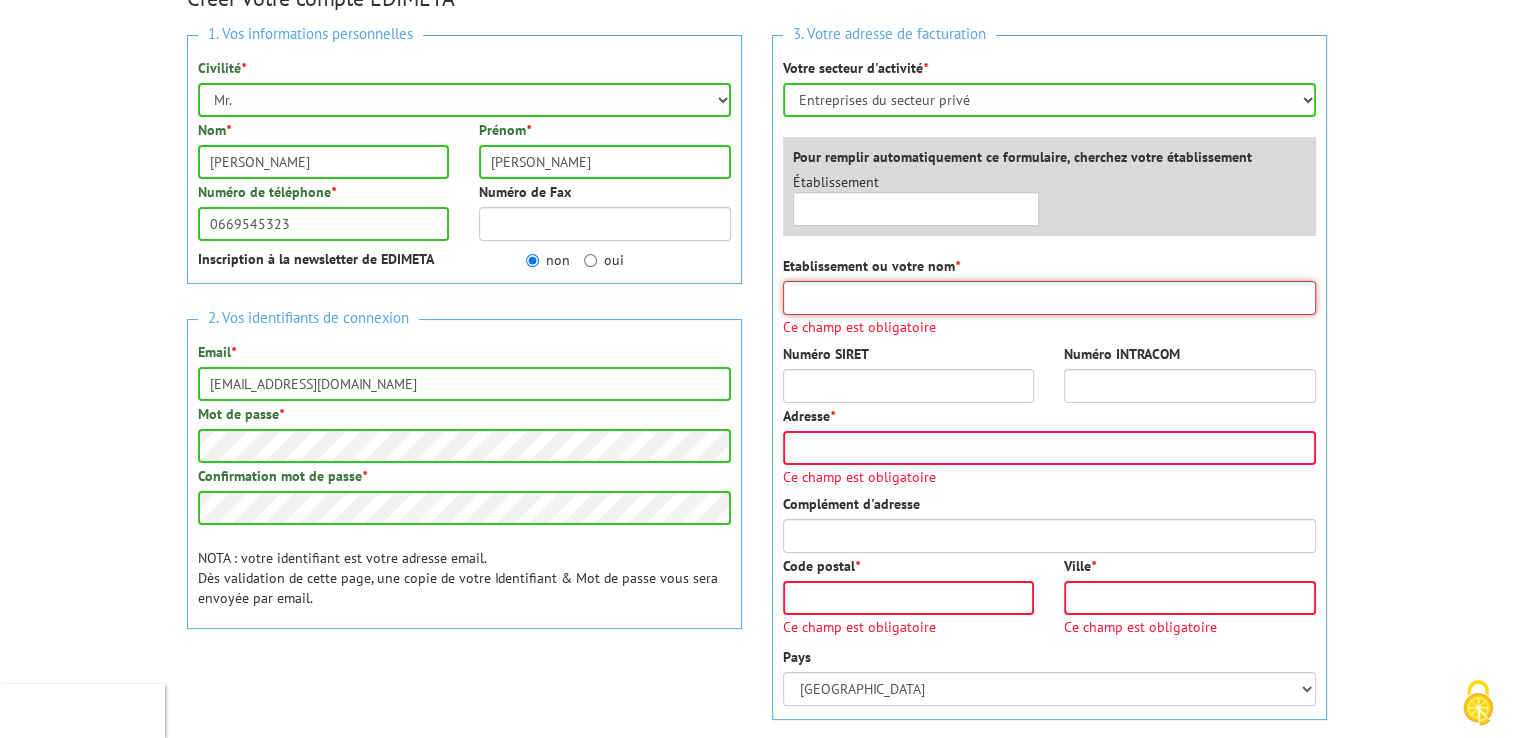 click on "Etablissement ou votre nom  *" at bounding box center [1049, 298] 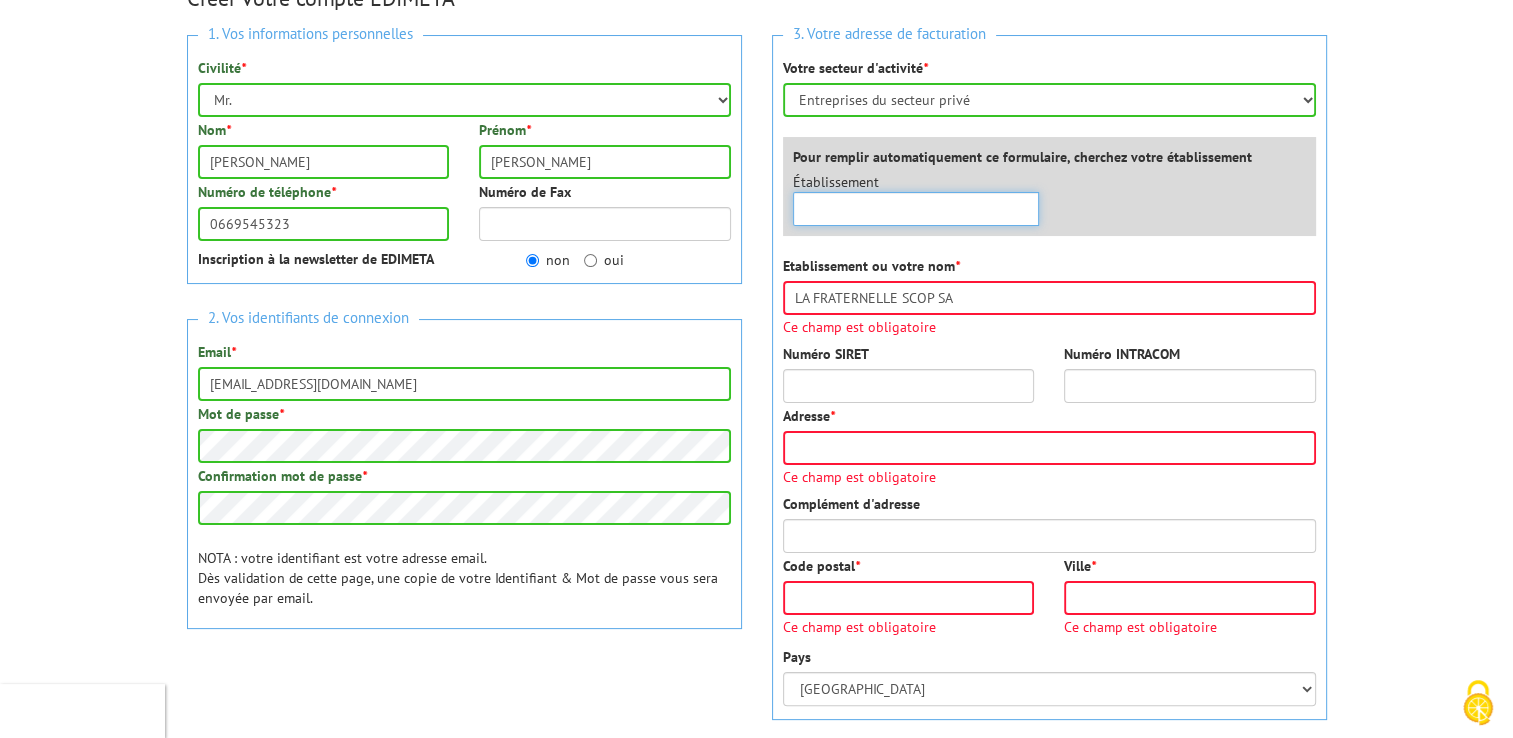 type on "62555012400014" 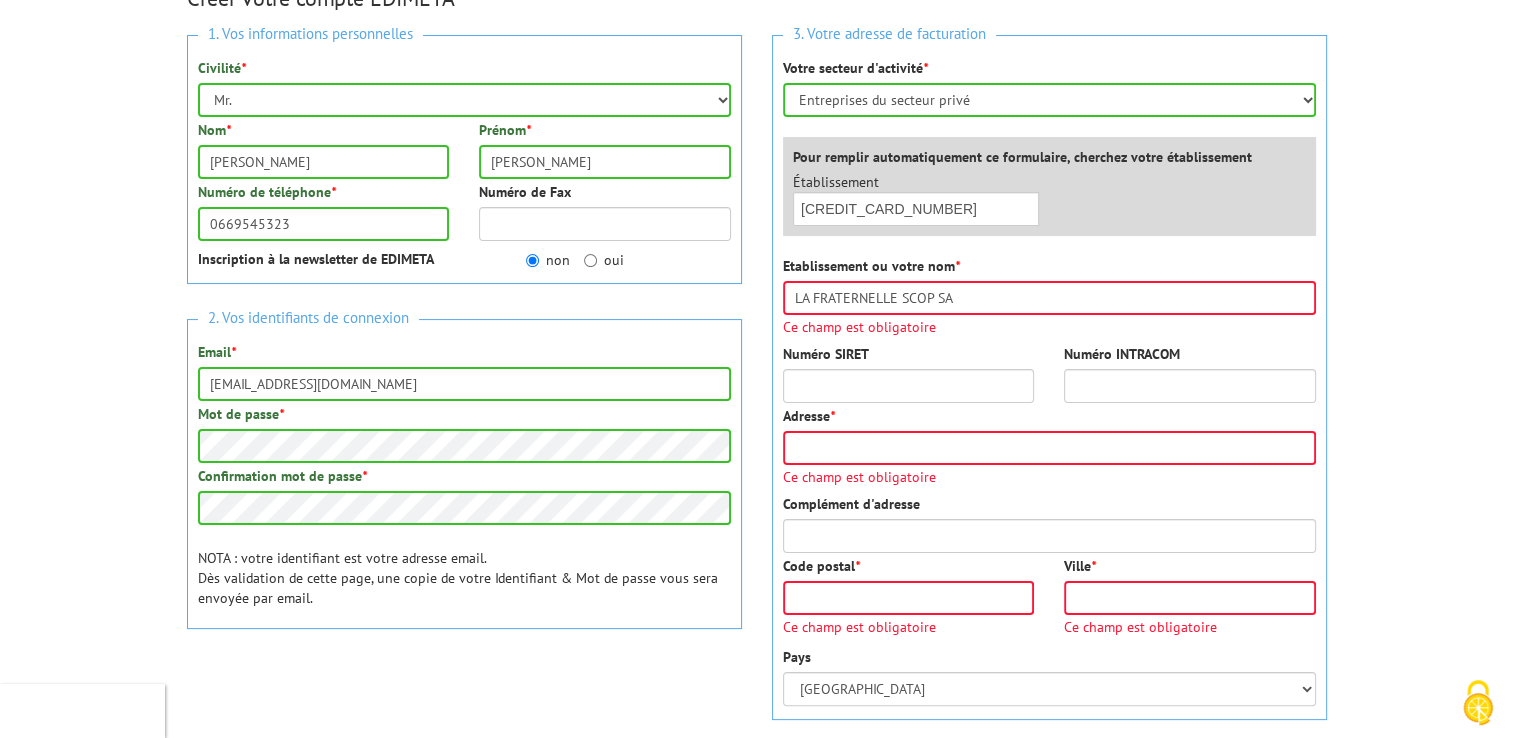 type on "29 Chem. Wicart" 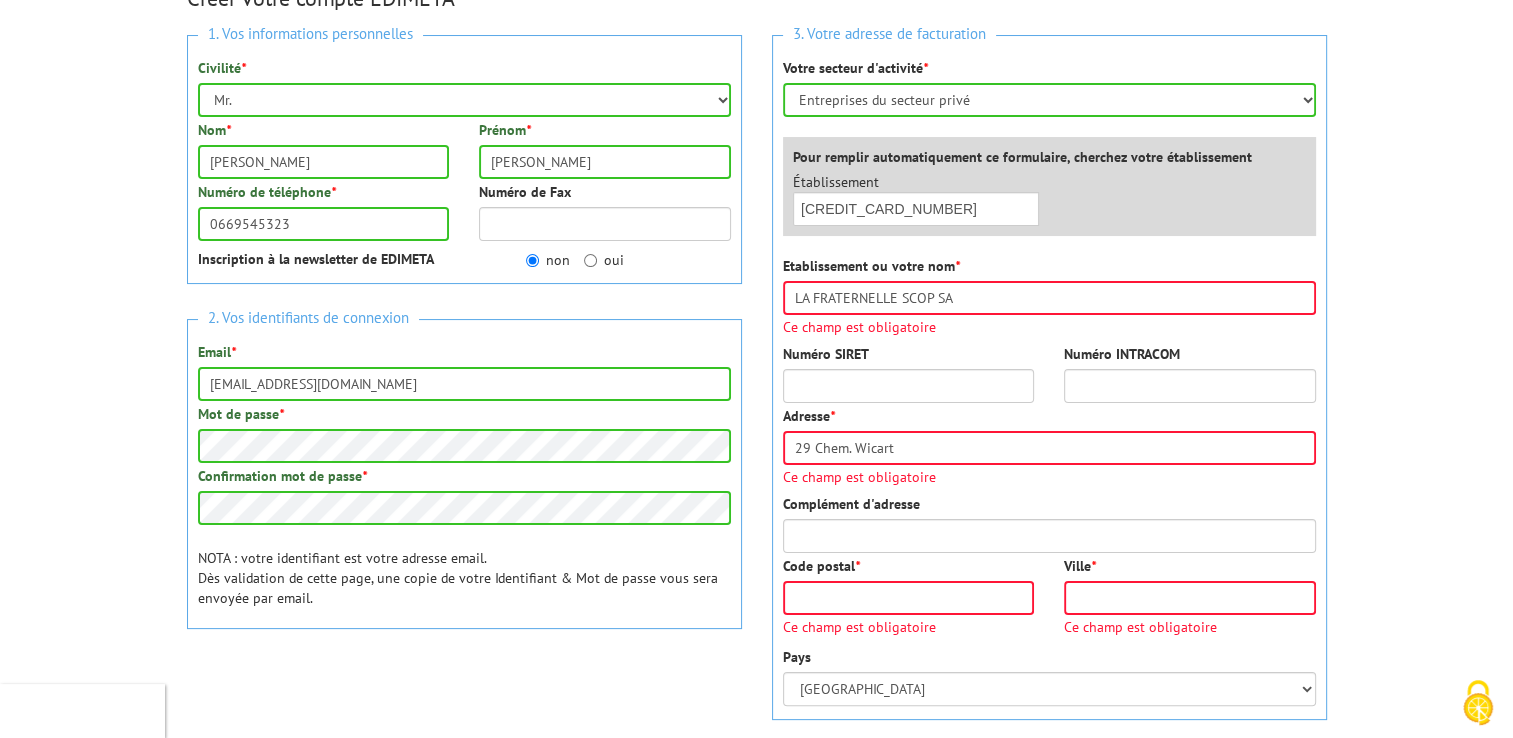 type on "14100" 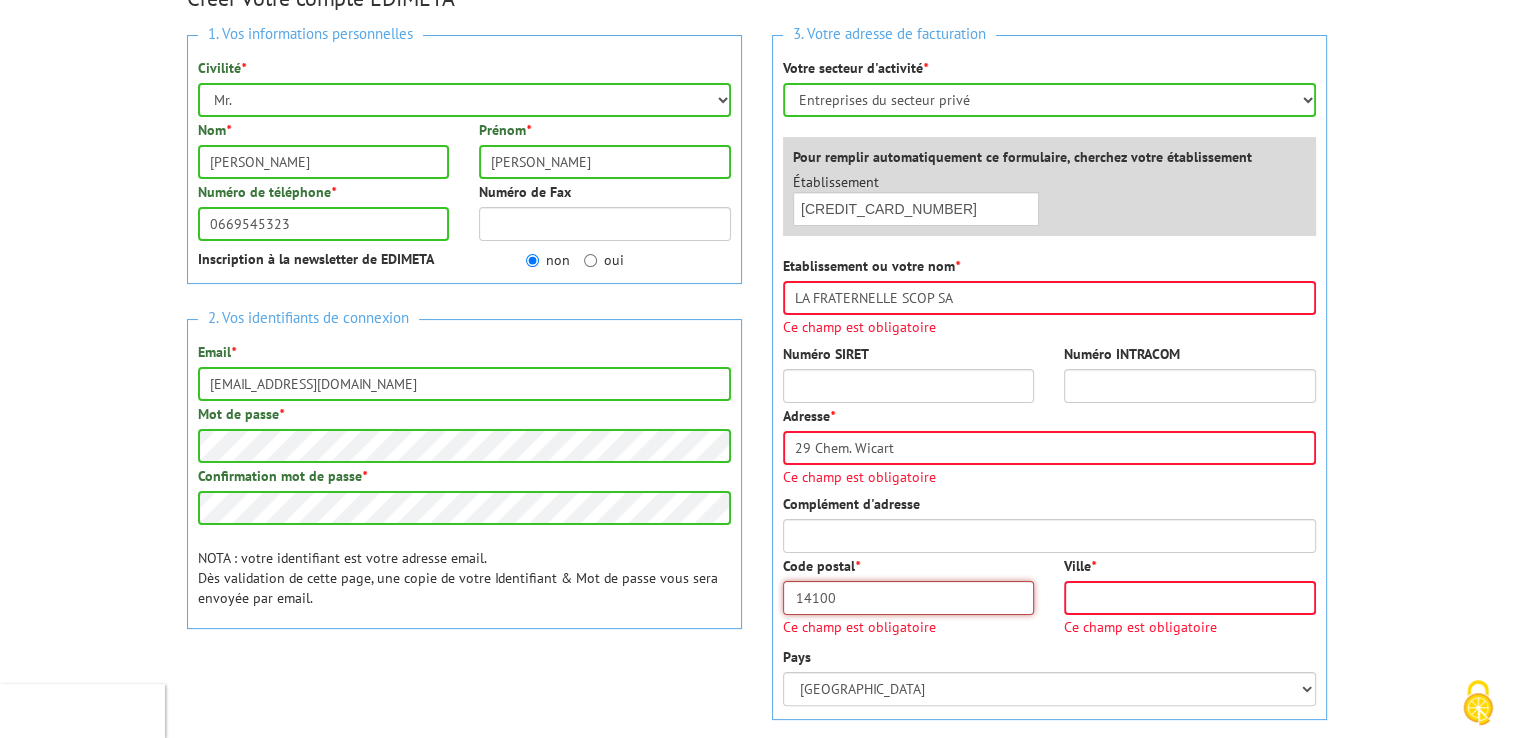 type on "SAINT CYR L'ECOLE" 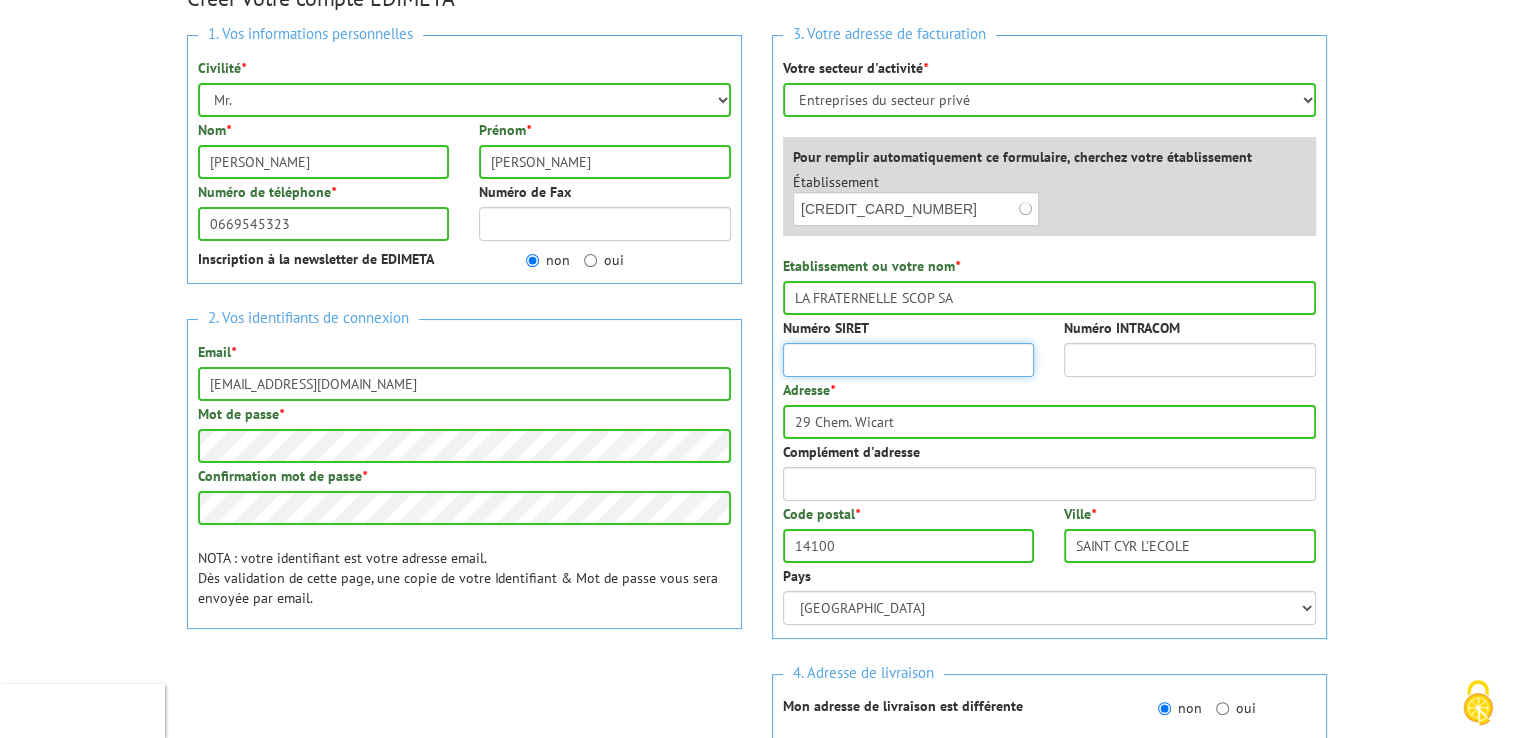 click on "Numéro SIRET" at bounding box center [909, 360] 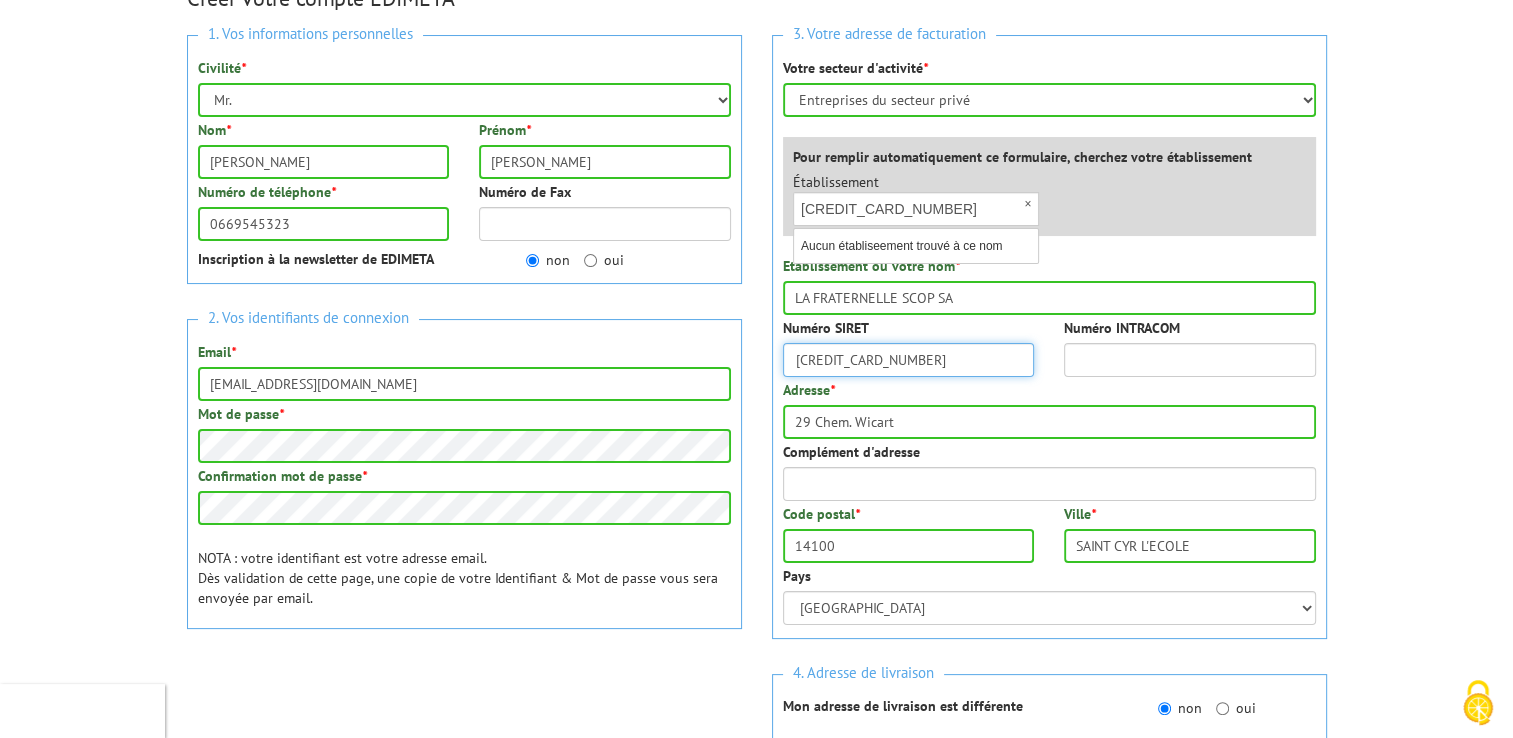 type on "62555012400014" 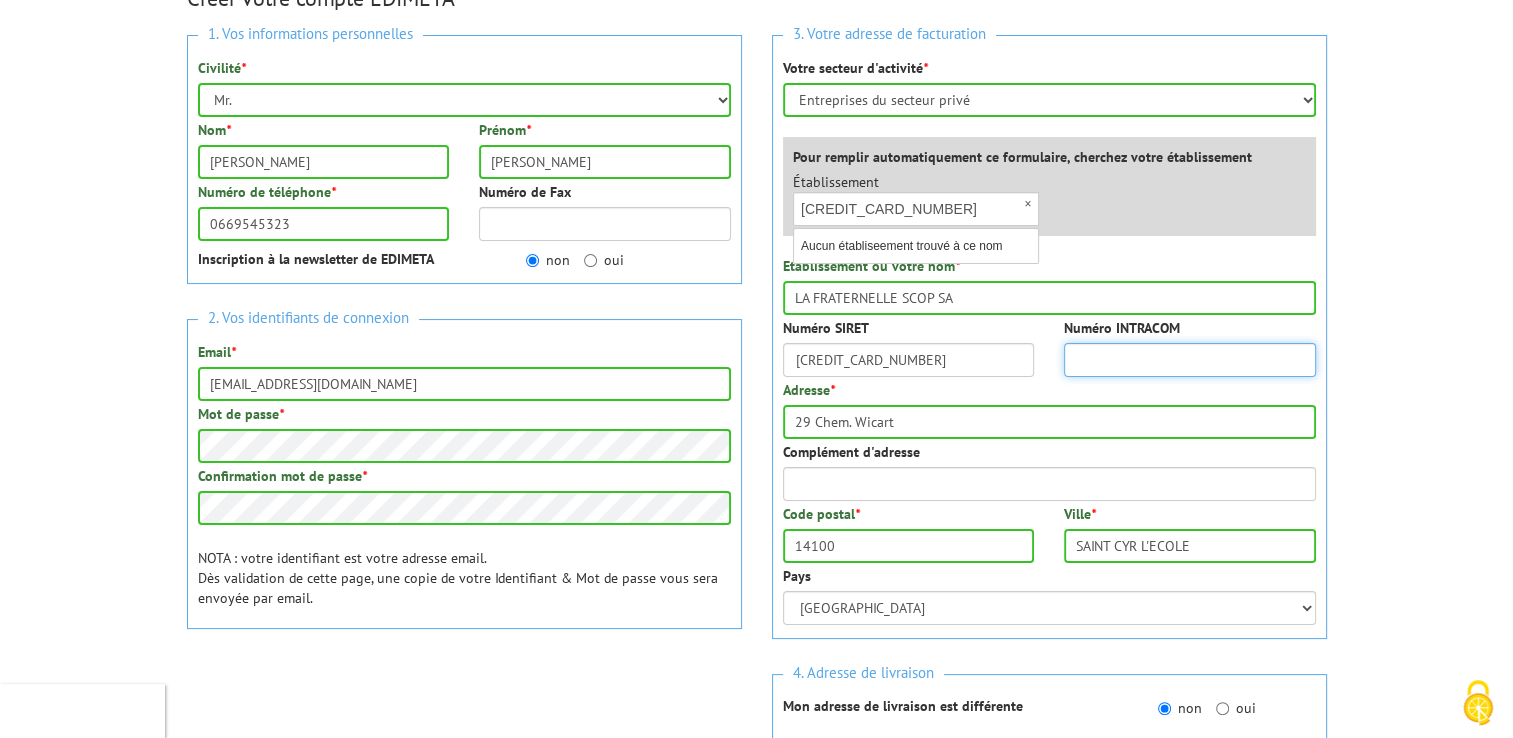 click on "Numéro INTRACOM" at bounding box center (1190, 360) 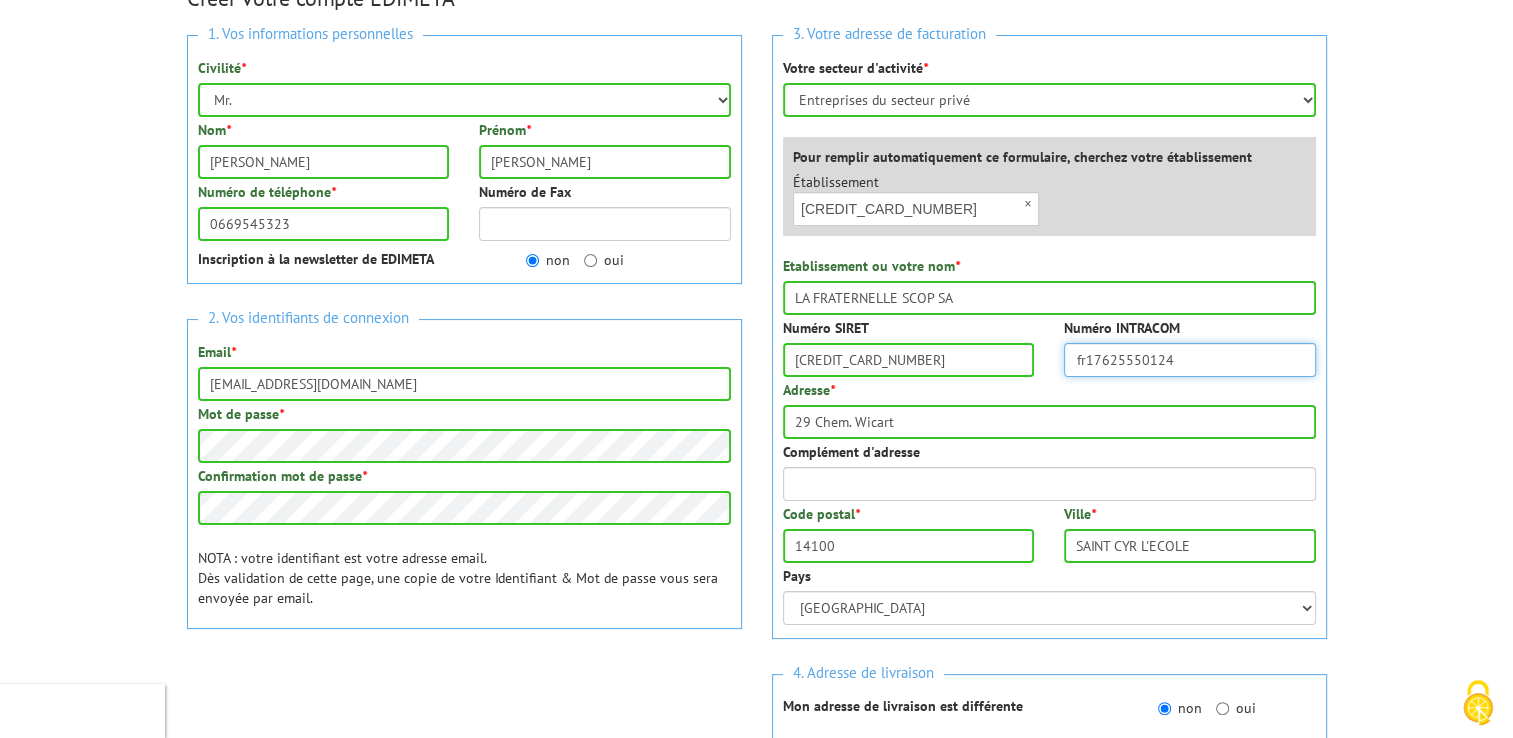 type on "fr17625550124" 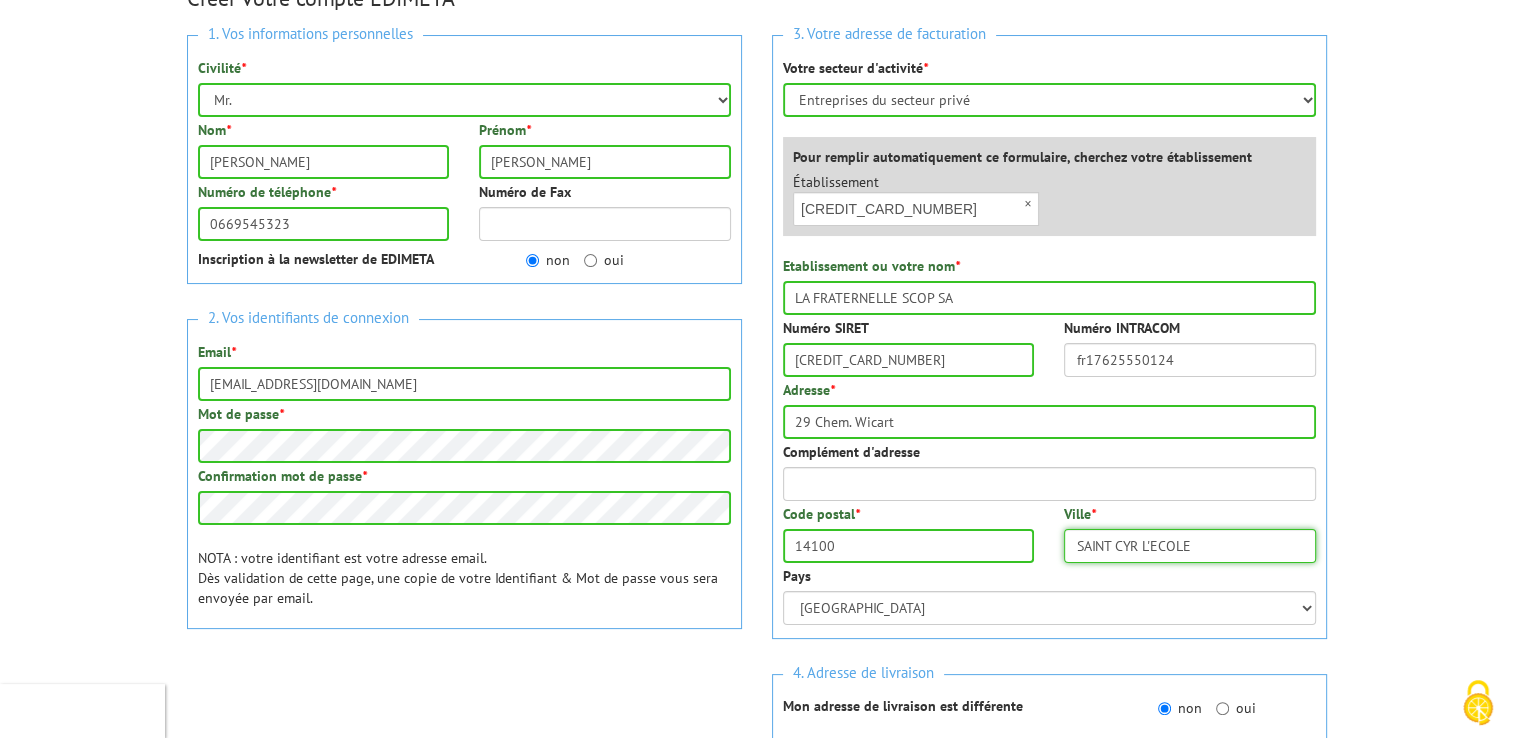 drag, startPoint x: 1200, startPoint y: 542, endPoint x: 980, endPoint y: 553, distance: 220.27483 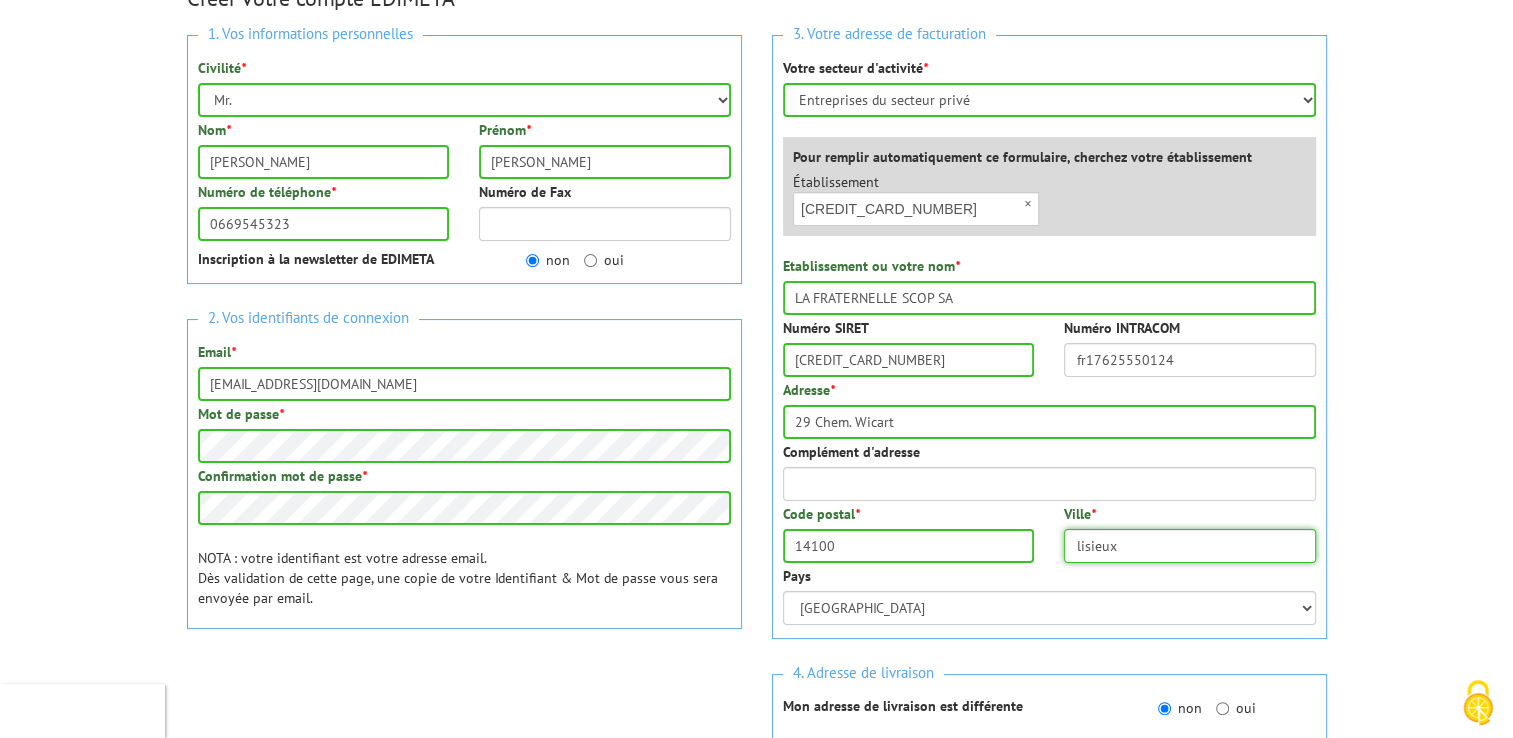 drag, startPoint x: 1144, startPoint y: 546, endPoint x: 889, endPoint y: 541, distance: 255.04901 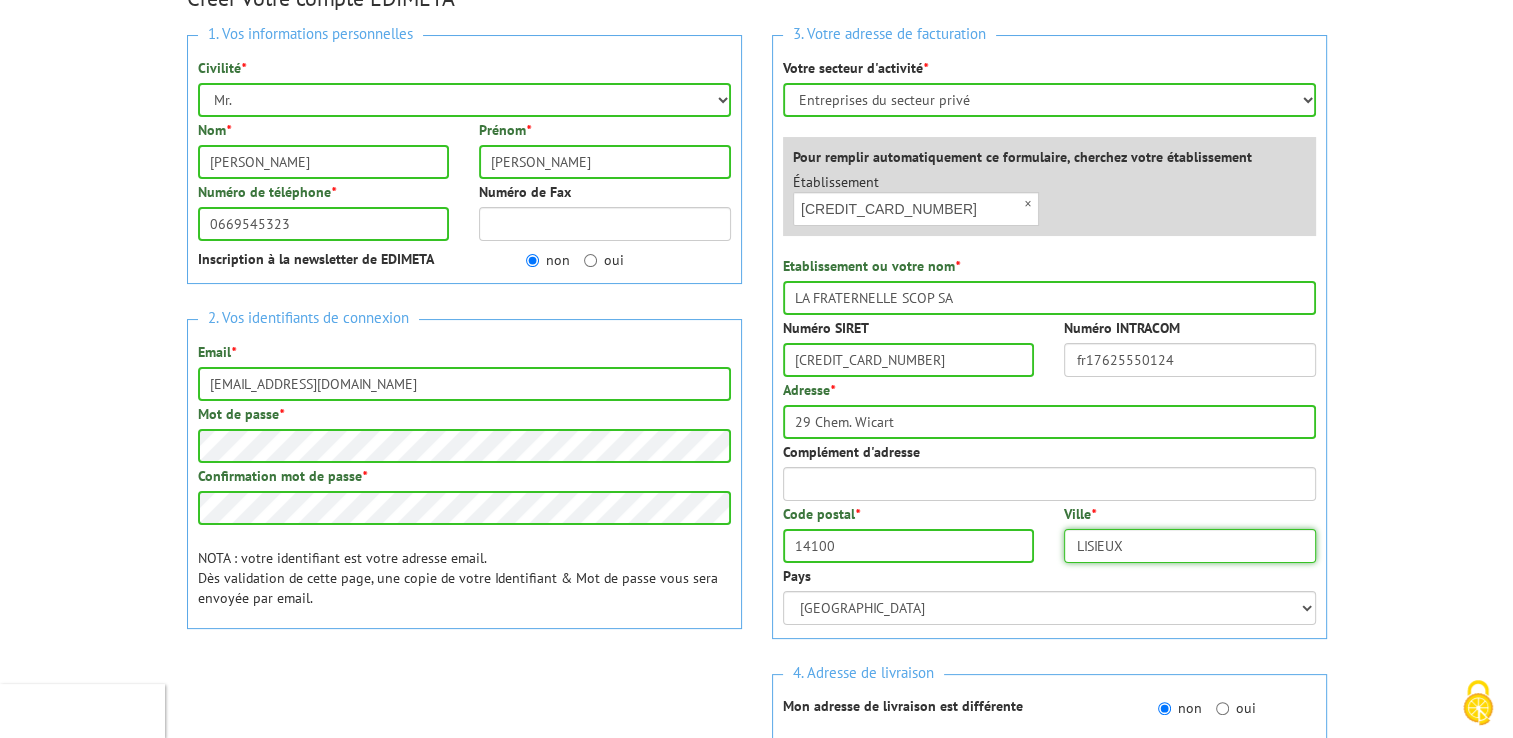 type on "LISIEUX" 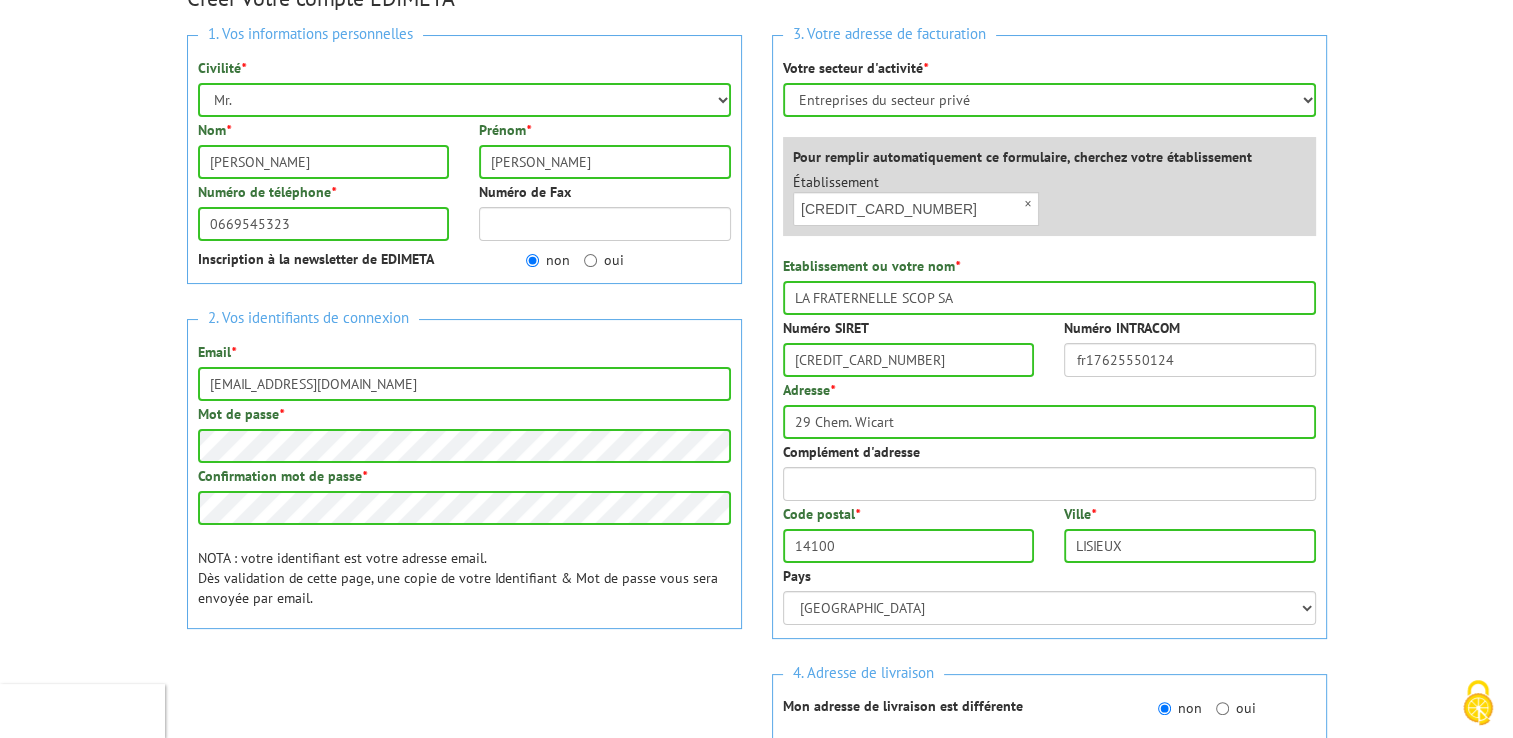 click on "4. Adresse de livraison" at bounding box center (863, 673) 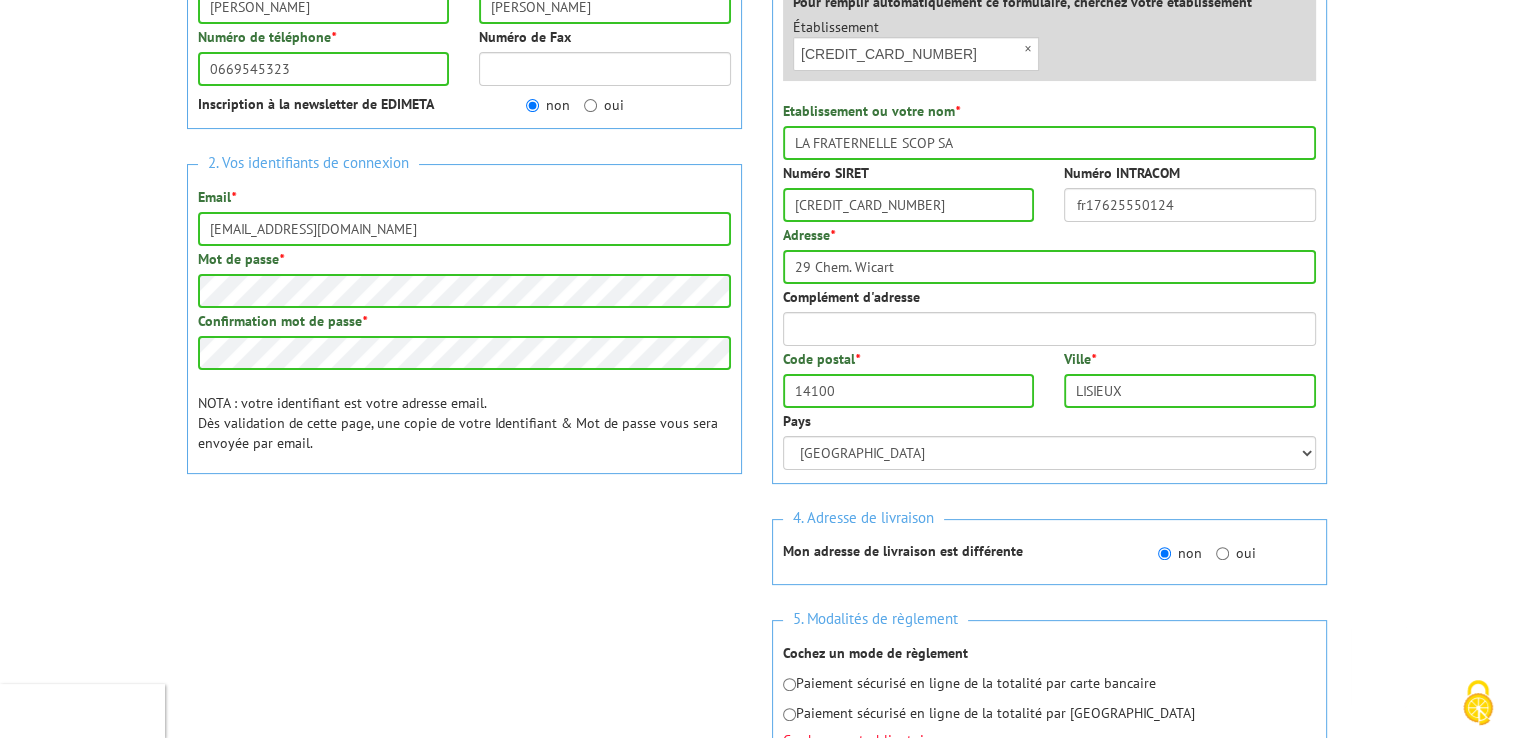 scroll, scrollTop: 457, scrollLeft: 0, axis: vertical 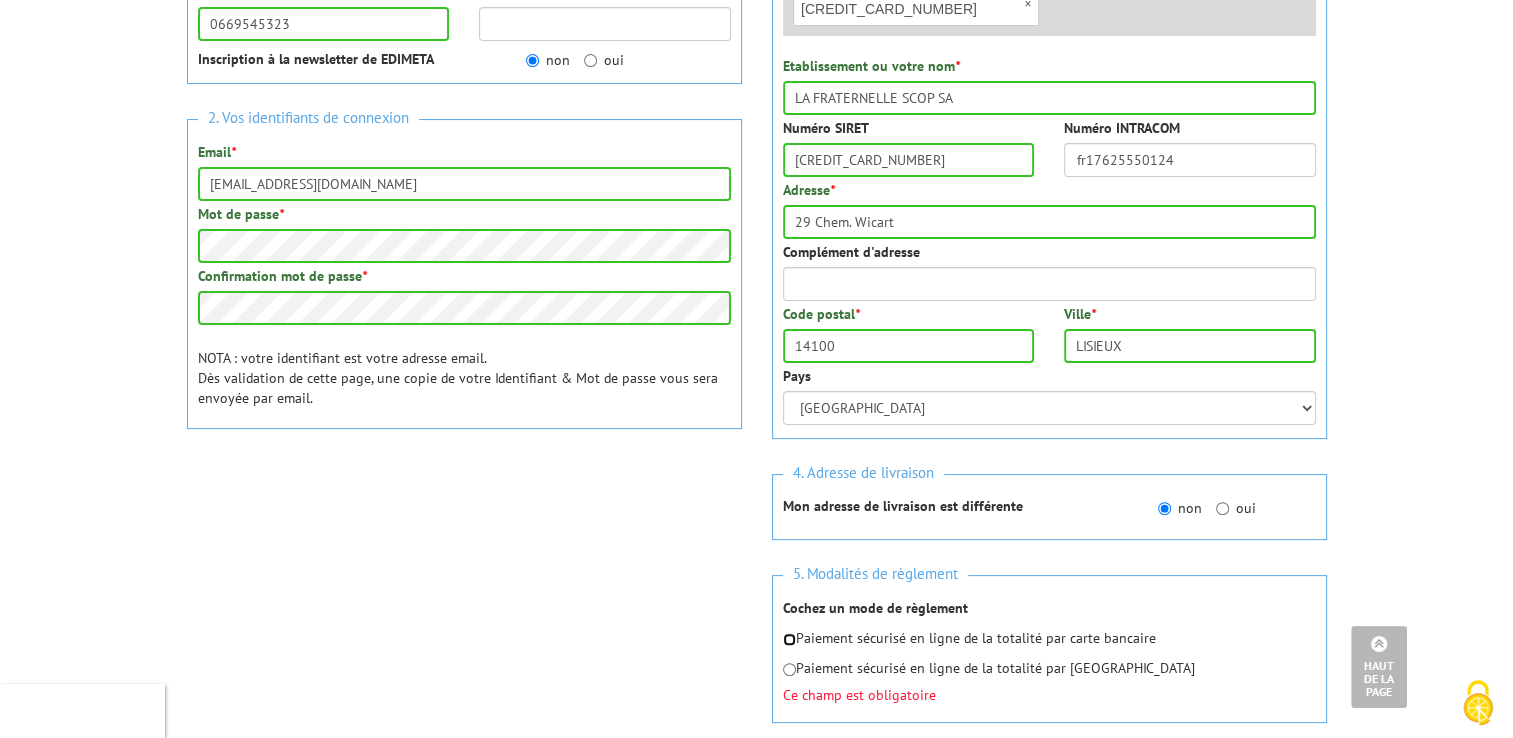 click at bounding box center (789, 639) 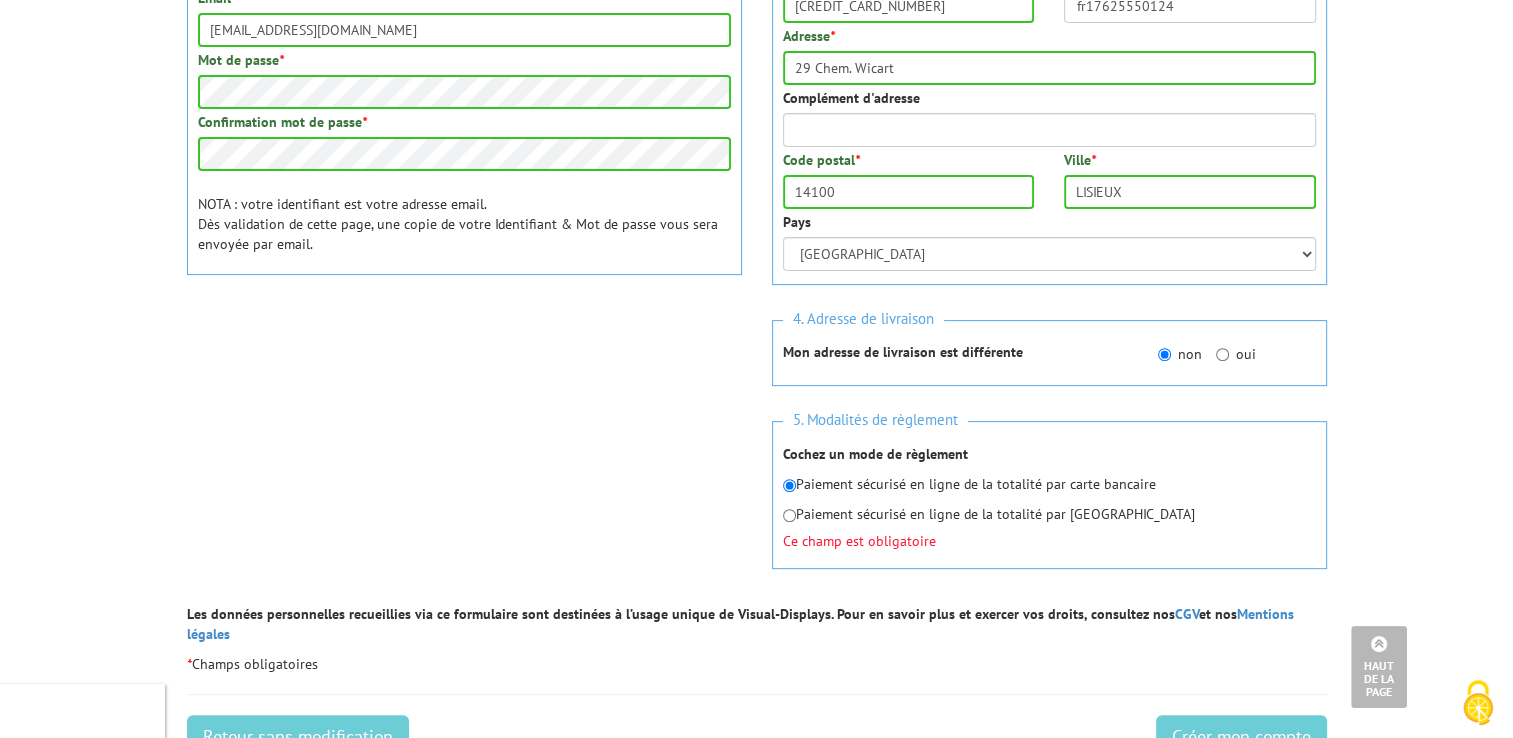scroll, scrollTop: 657, scrollLeft: 0, axis: vertical 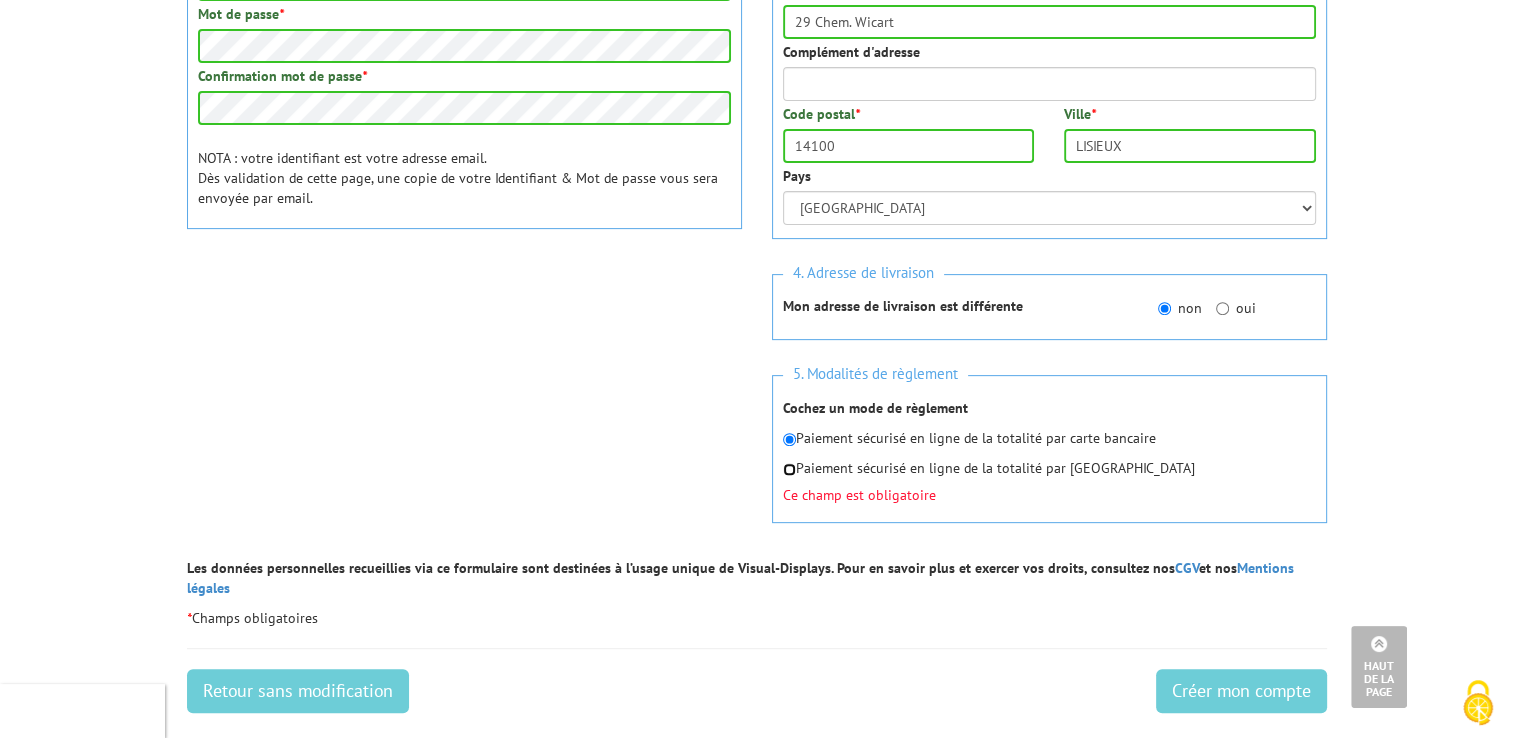 click at bounding box center (789, 469) 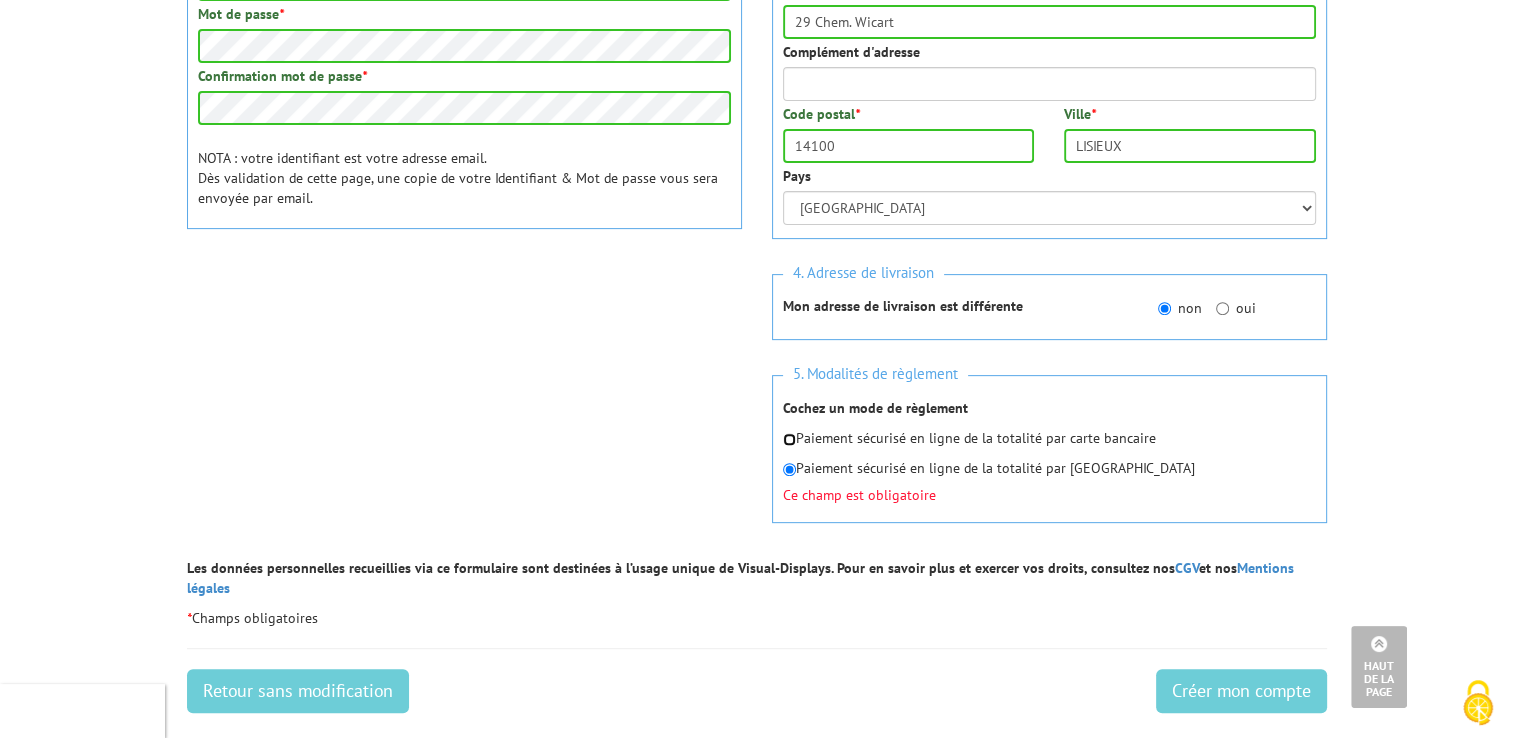 click at bounding box center [789, 439] 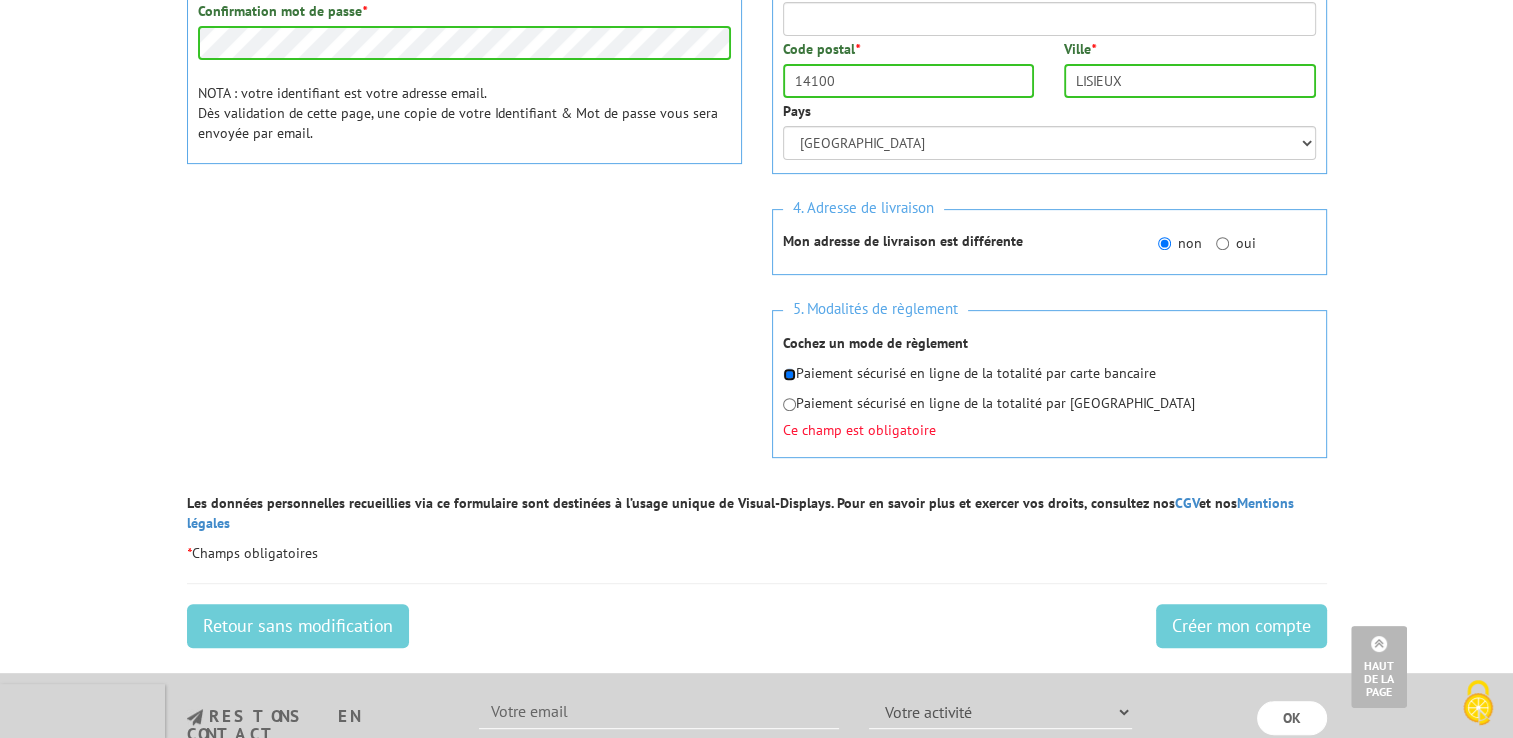 scroll, scrollTop: 757, scrollLeft: 0, axis: vertical 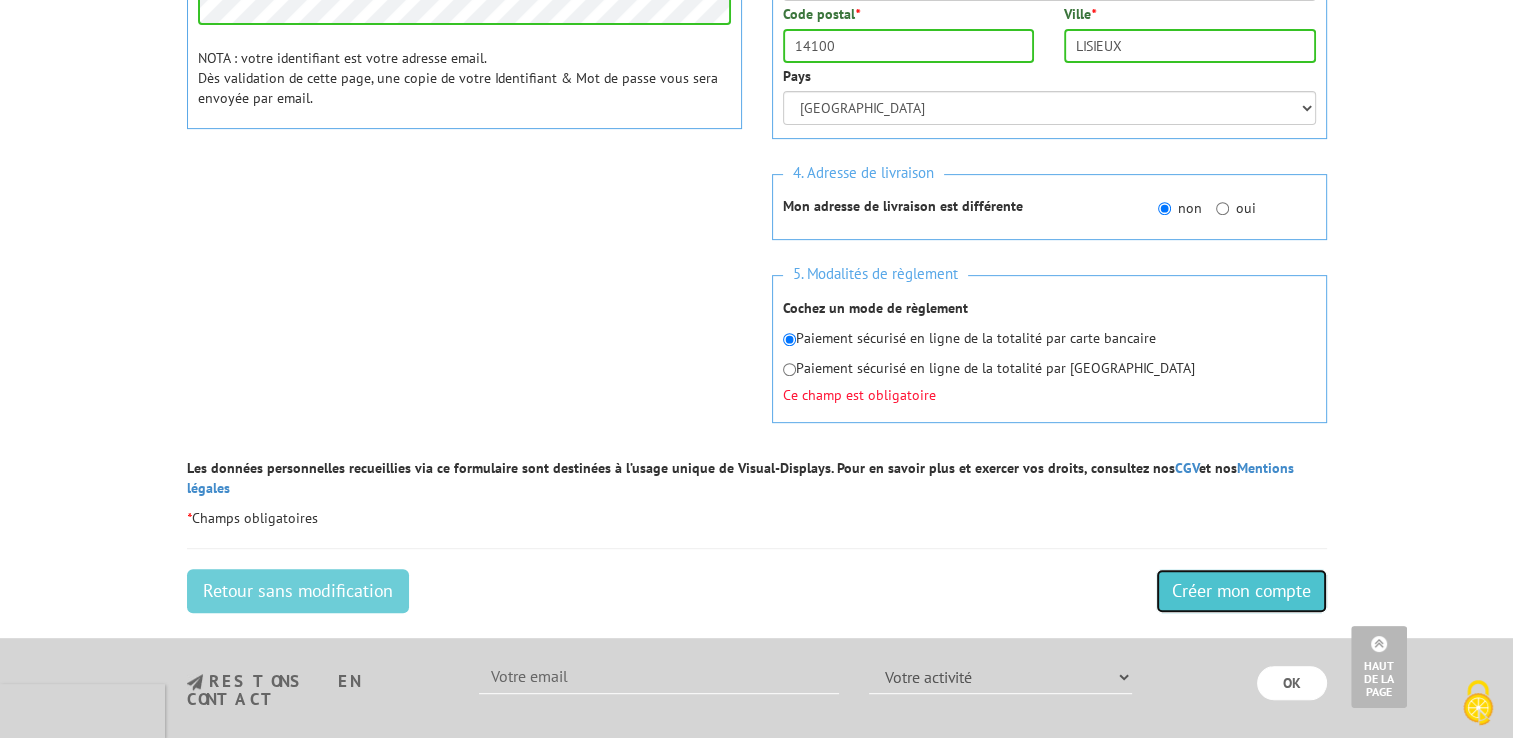 click on "Créer mon compte" at bounding box center [1241, 591] 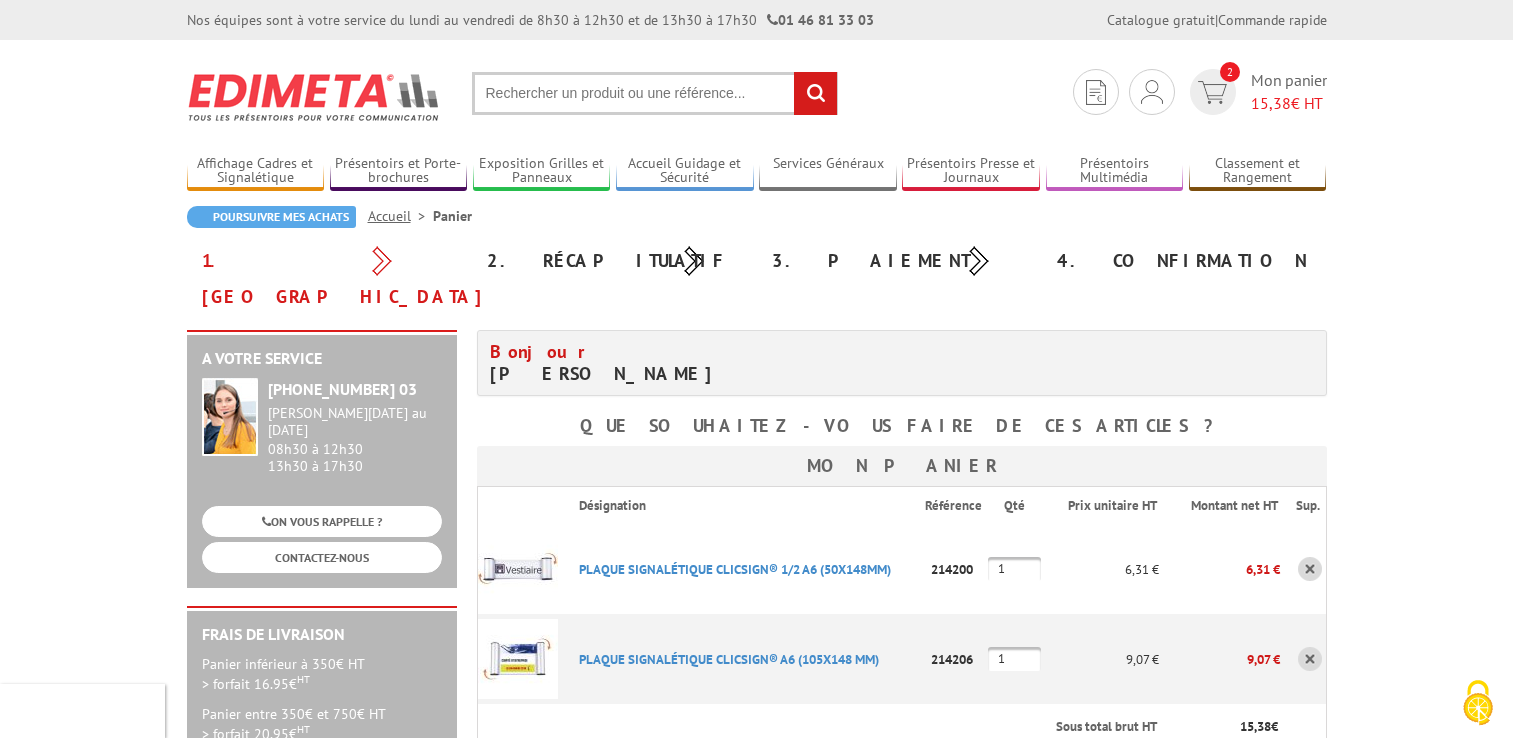 scroll, scrollTop: 0, scrollLeft: 0, axis: both 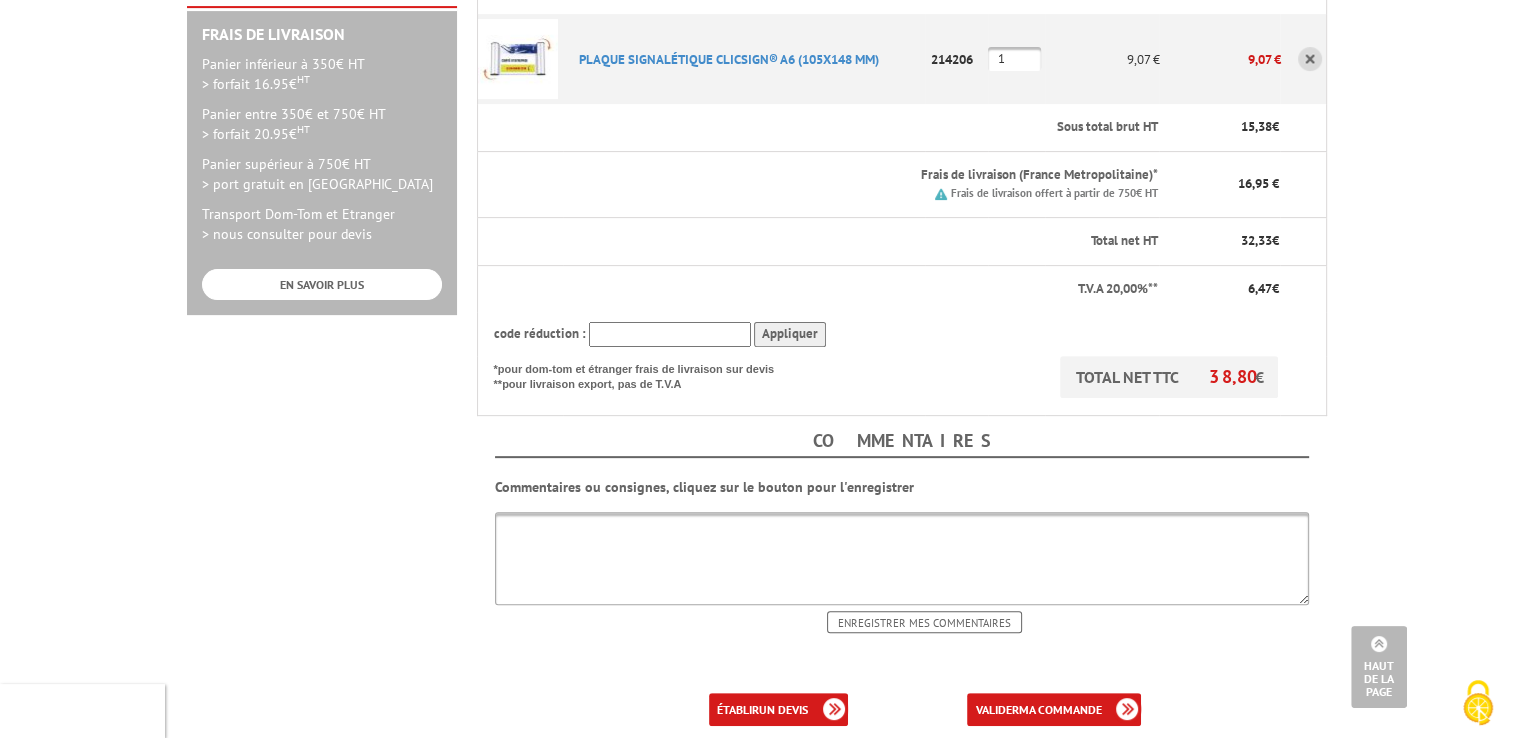 click at bounding box center [902, 558] 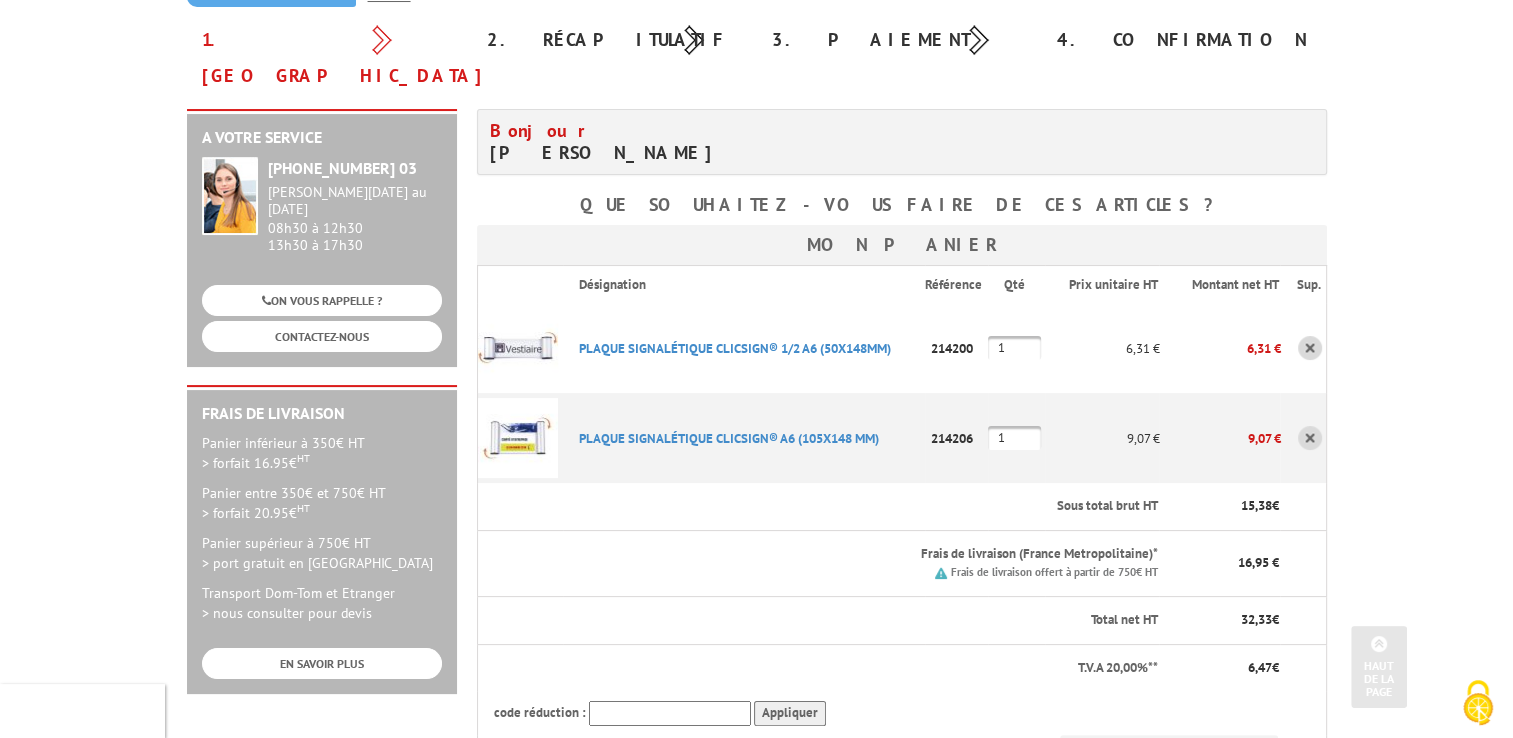 scroll, scrollTop: 200, scrollLeft: 0, axis: vertical 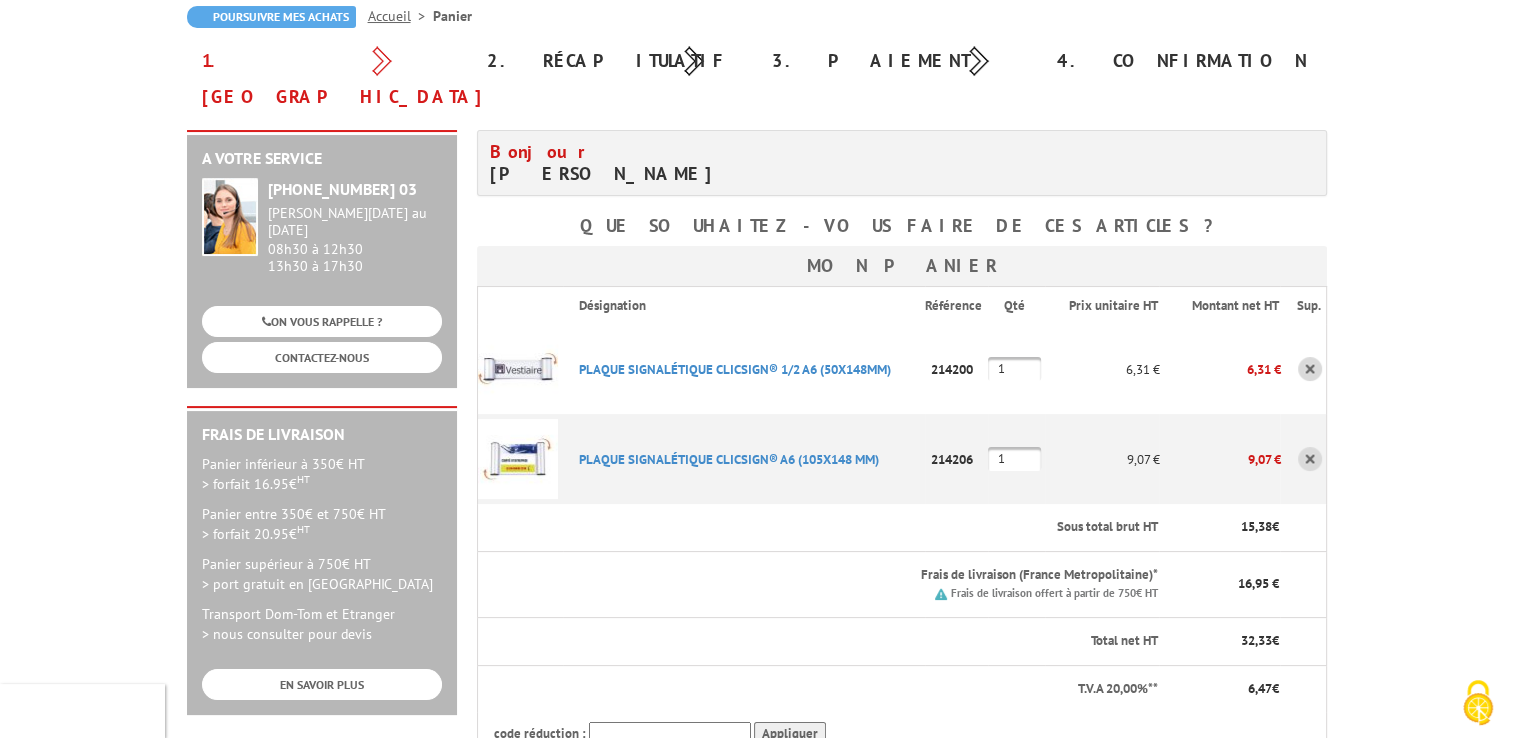 drag, startPoint x: 569, startPoint y: 333, endPoint x: 894, endPoint y: 342, distance: 325.1246 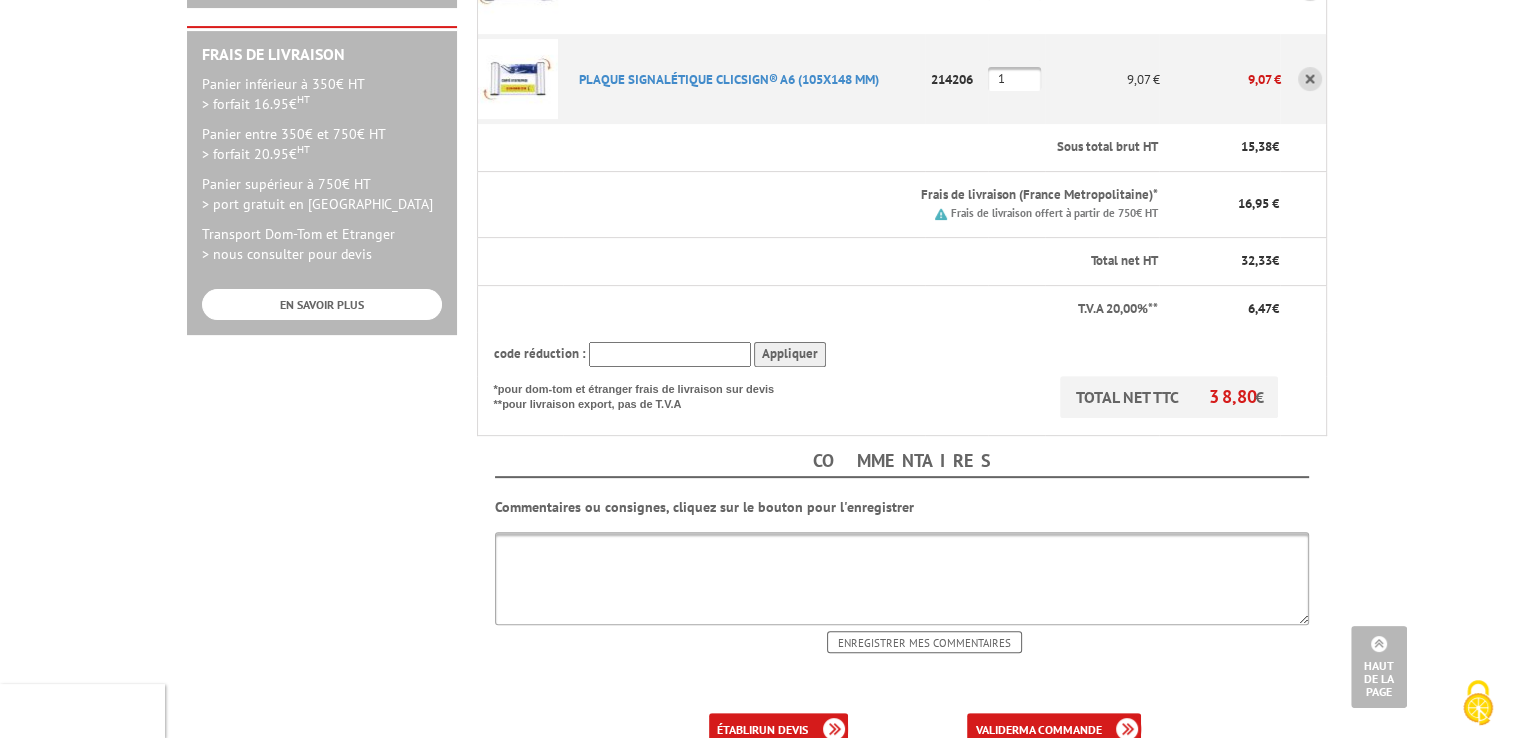 scroll, scrollTop: 600, scrollLeft: 0, axis: vertical 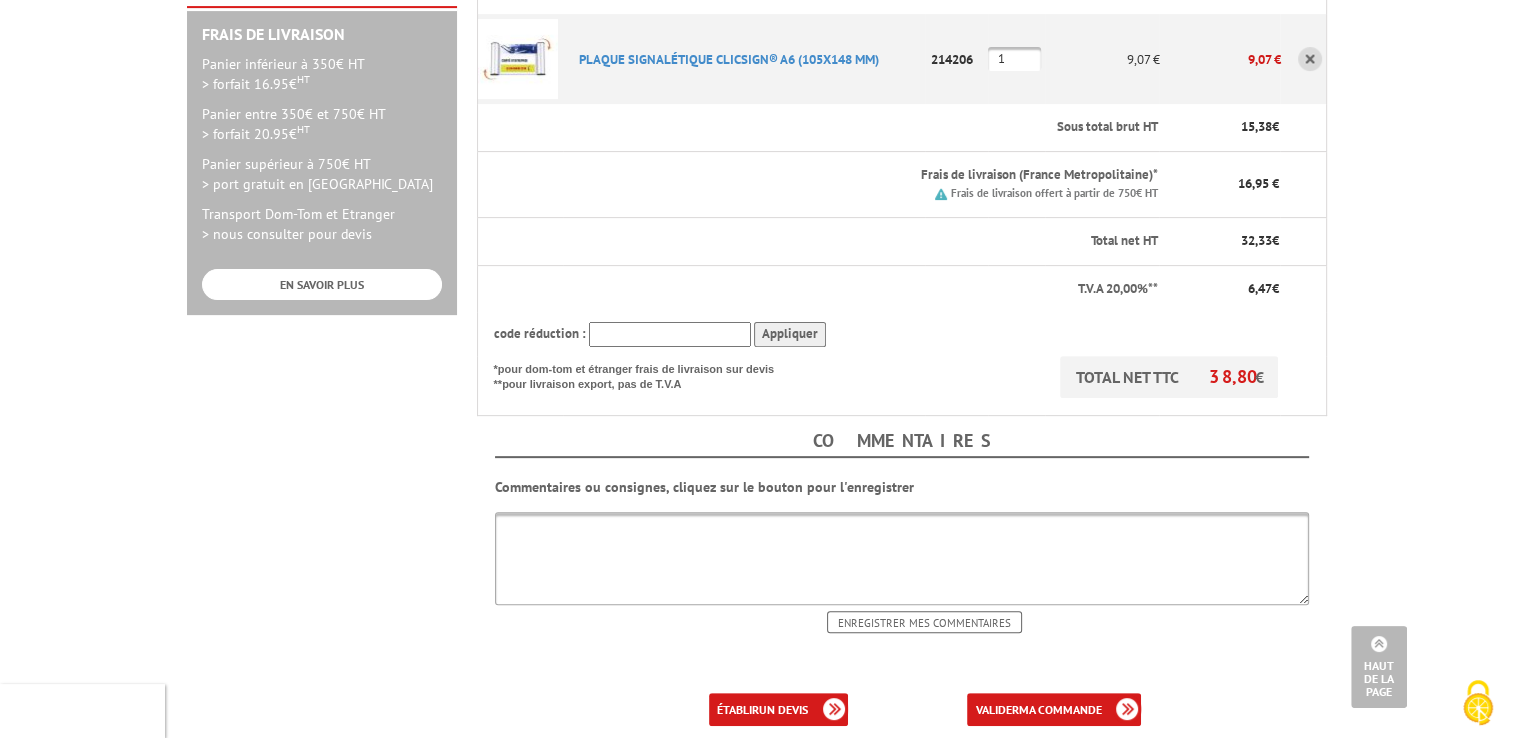 click at bounding box center (902, 558) 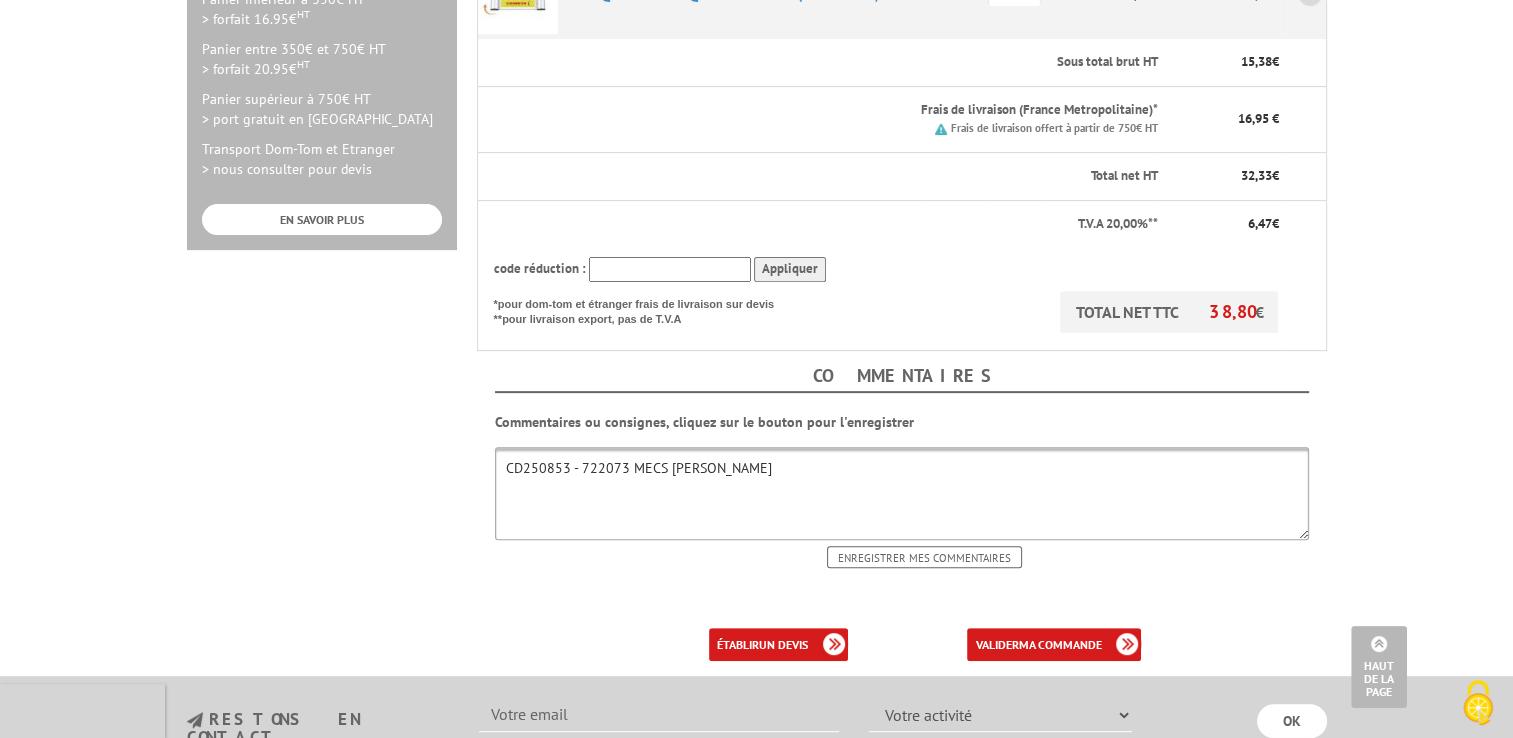 scroll, scrollTop: 700, scrollLeft: 0, axis: vertical 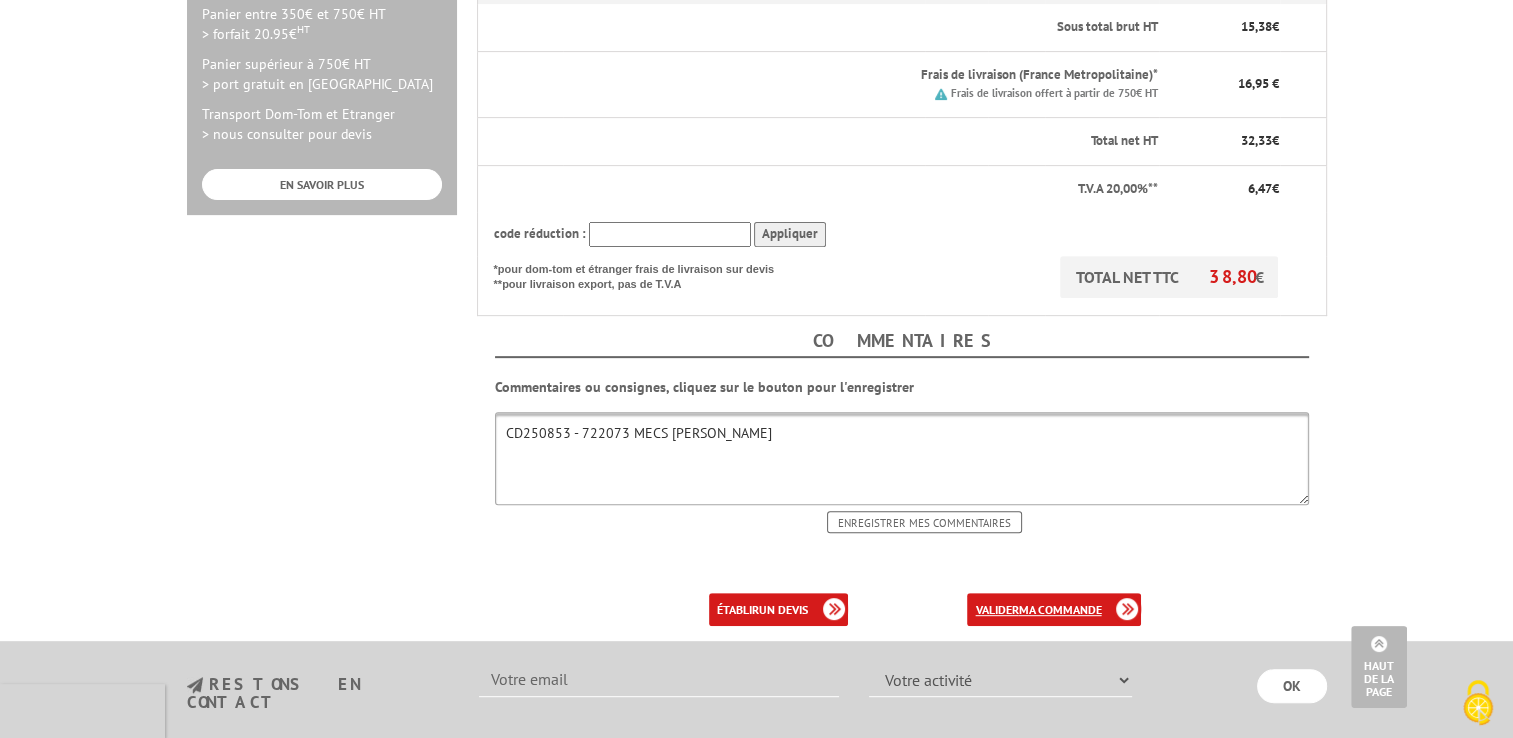 type on "CD250853 - 722073 MECS [PERSON_NAME]" 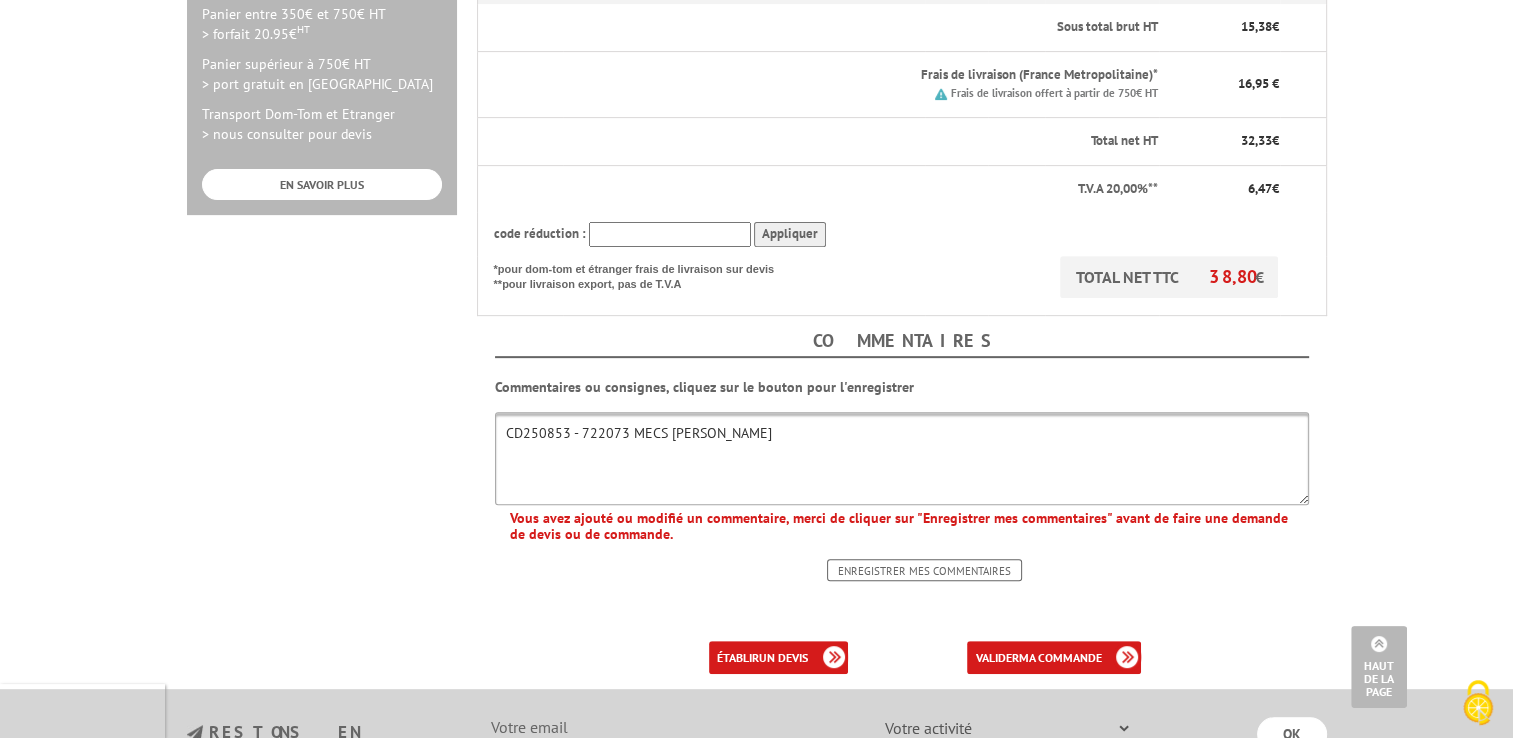click on "Enregistrer mes commentaires" at bounding box center [924, 570] 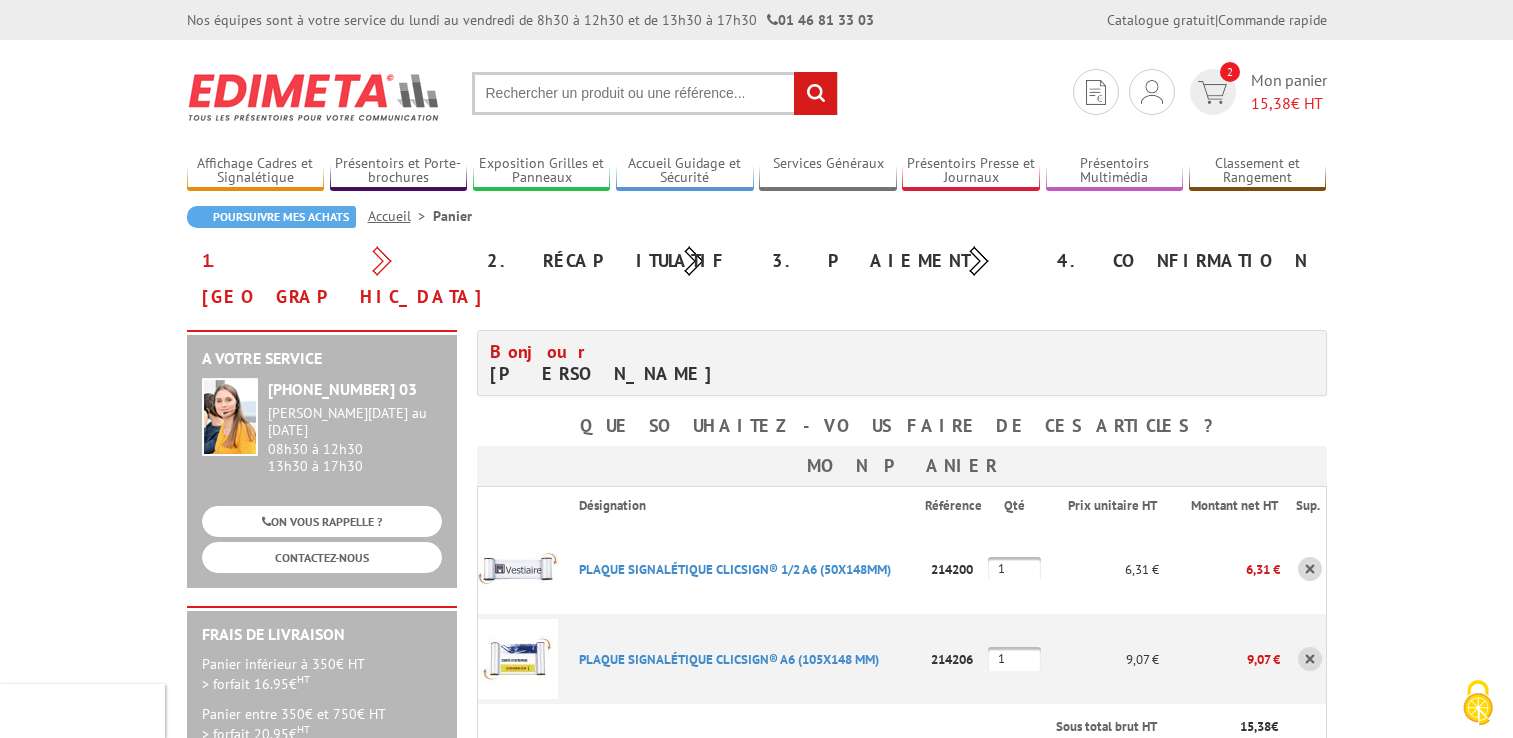 scroll, scrollTop: 0, scrollLeft: 0, axis: both 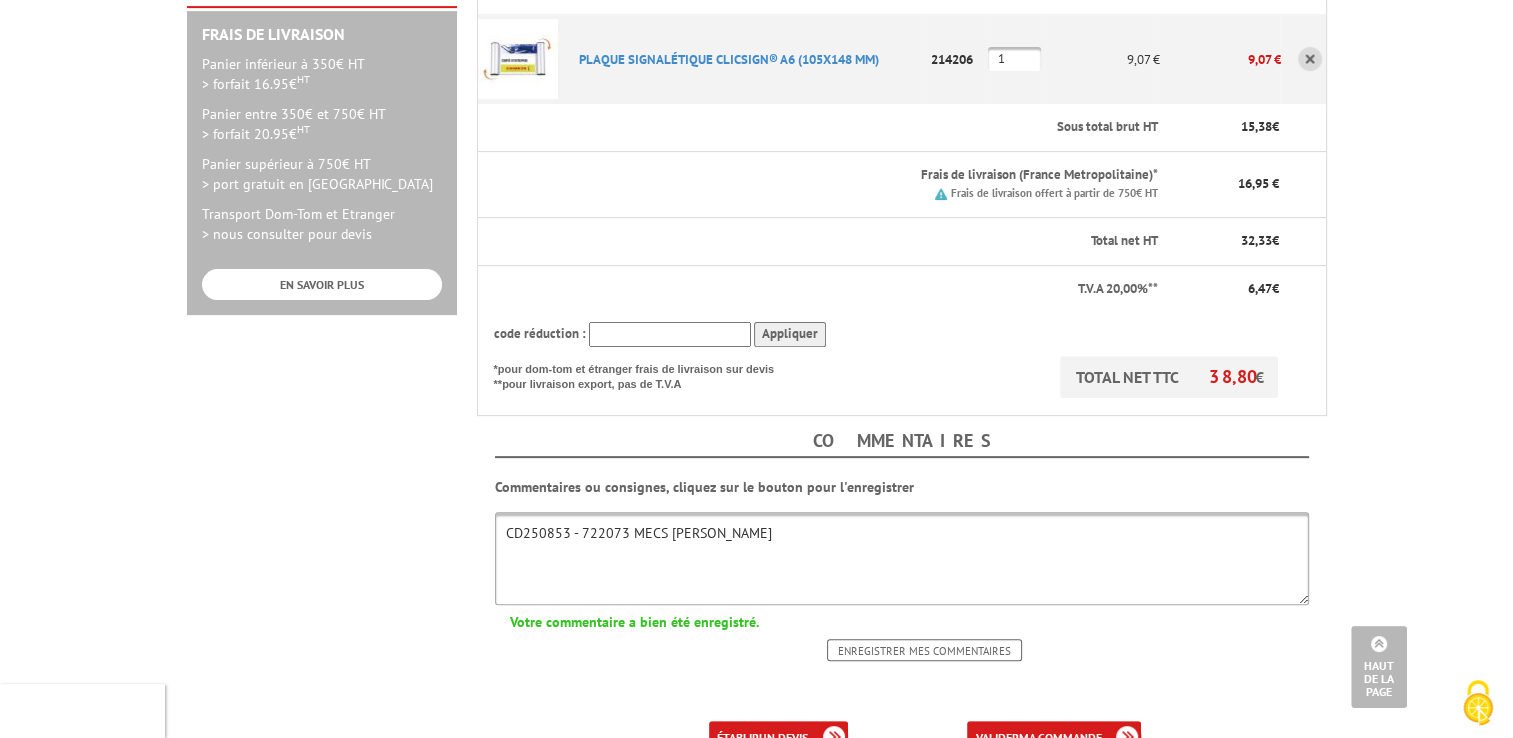 click on "ma commande" at bounding box center (1059, 737) 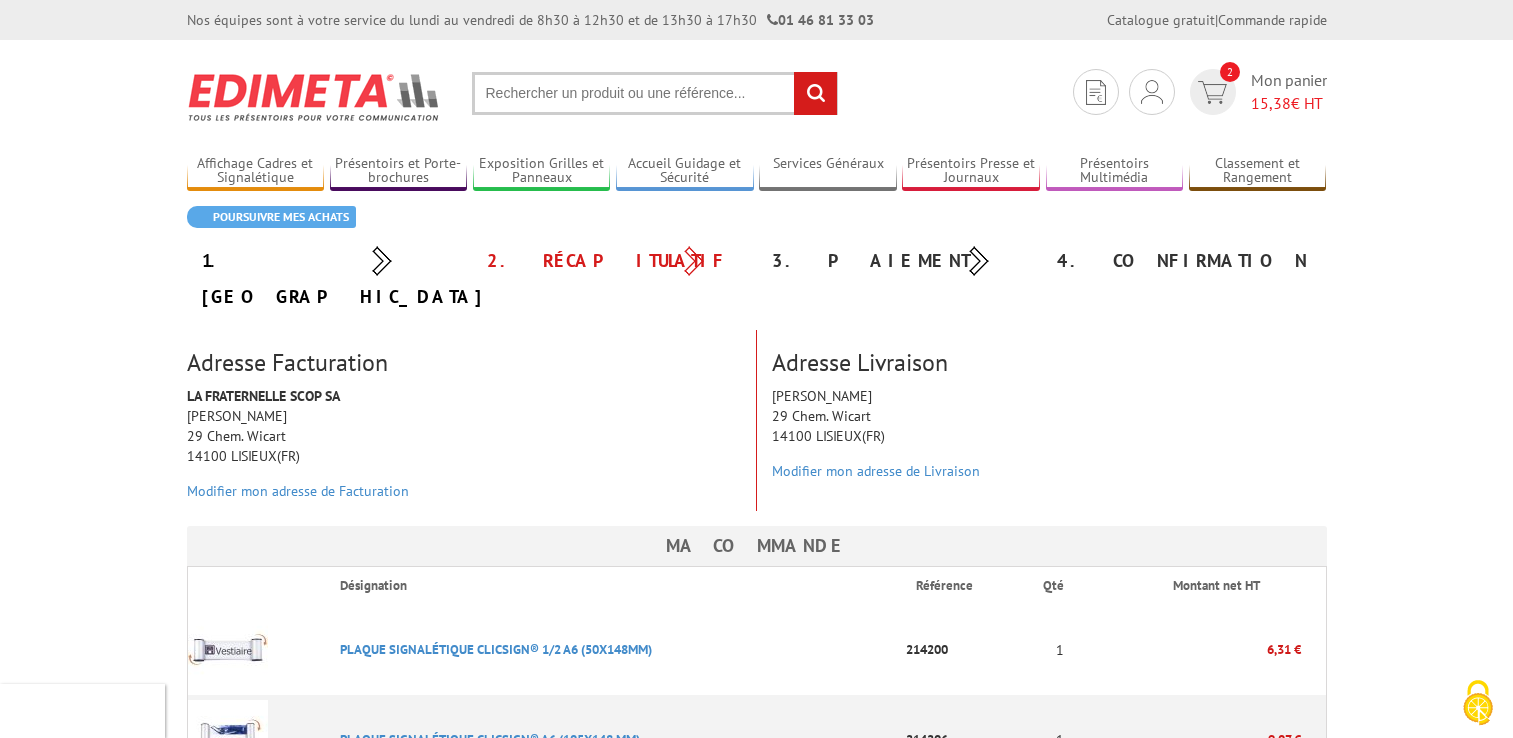scroll, scrollTop: 0, scrollLeft: 0, axis: both 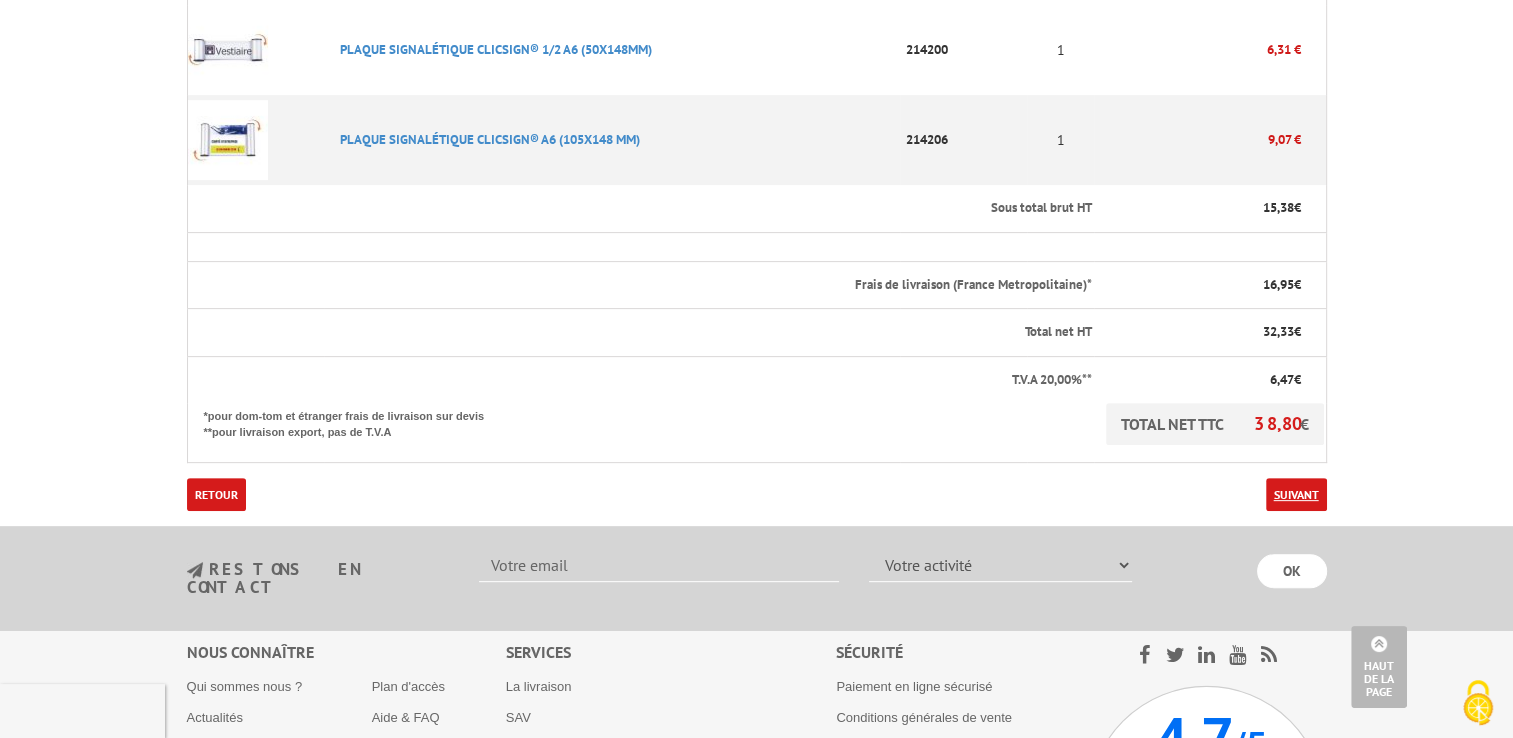 click on "Suivant" at bounding box center [1296, 494] 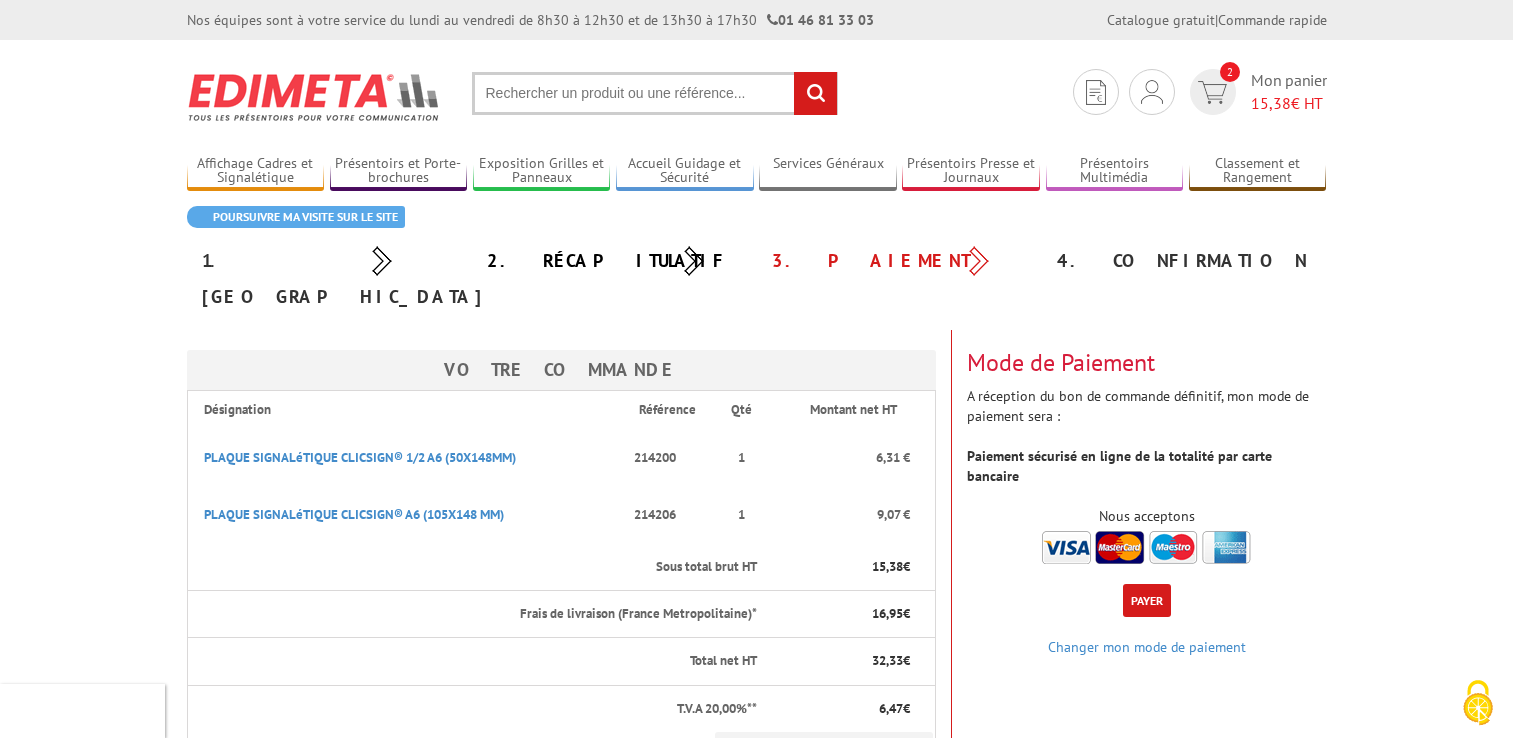 scroll, scrollTop: 0, scrollLeft: 0, axis: both 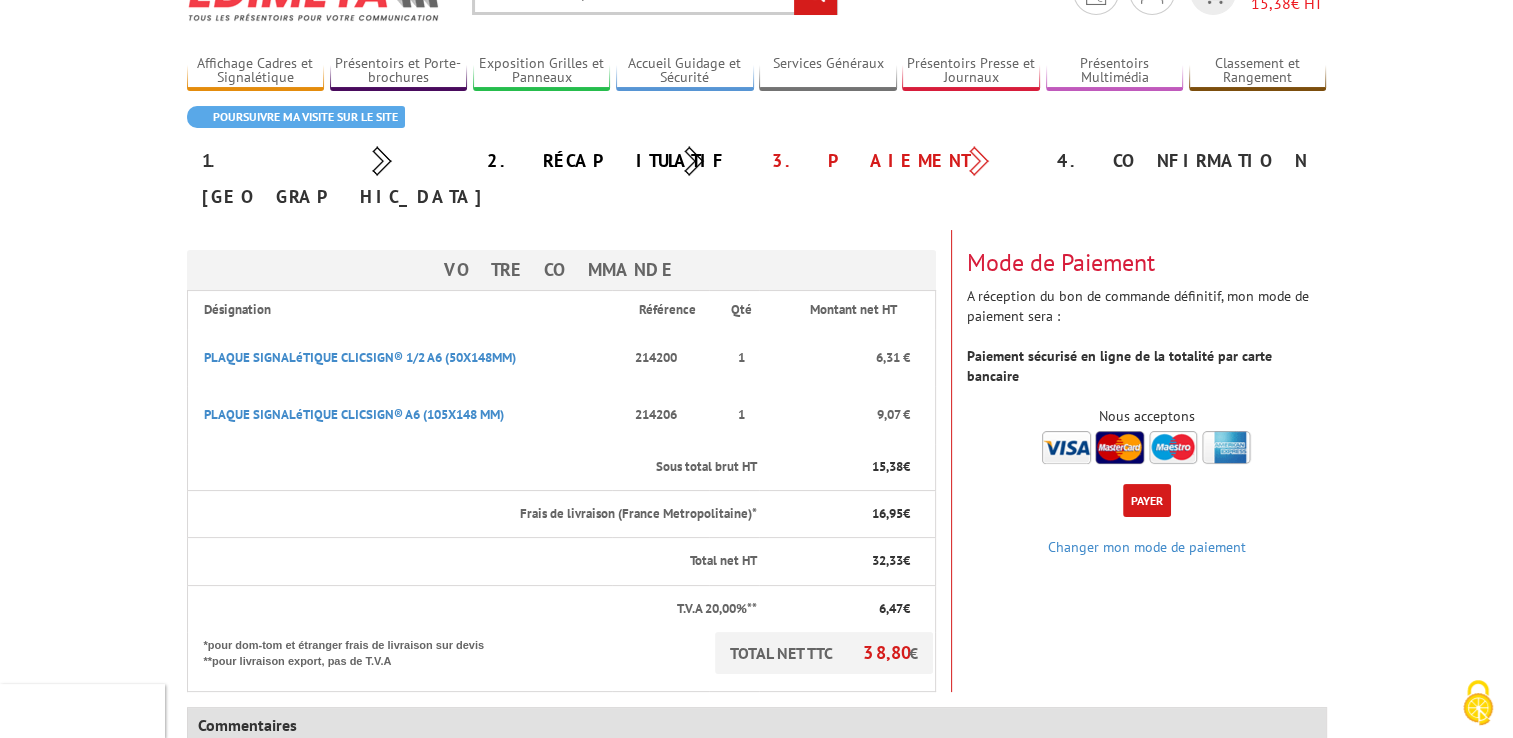 click on "Payer" at bounding box center [1147, 500] 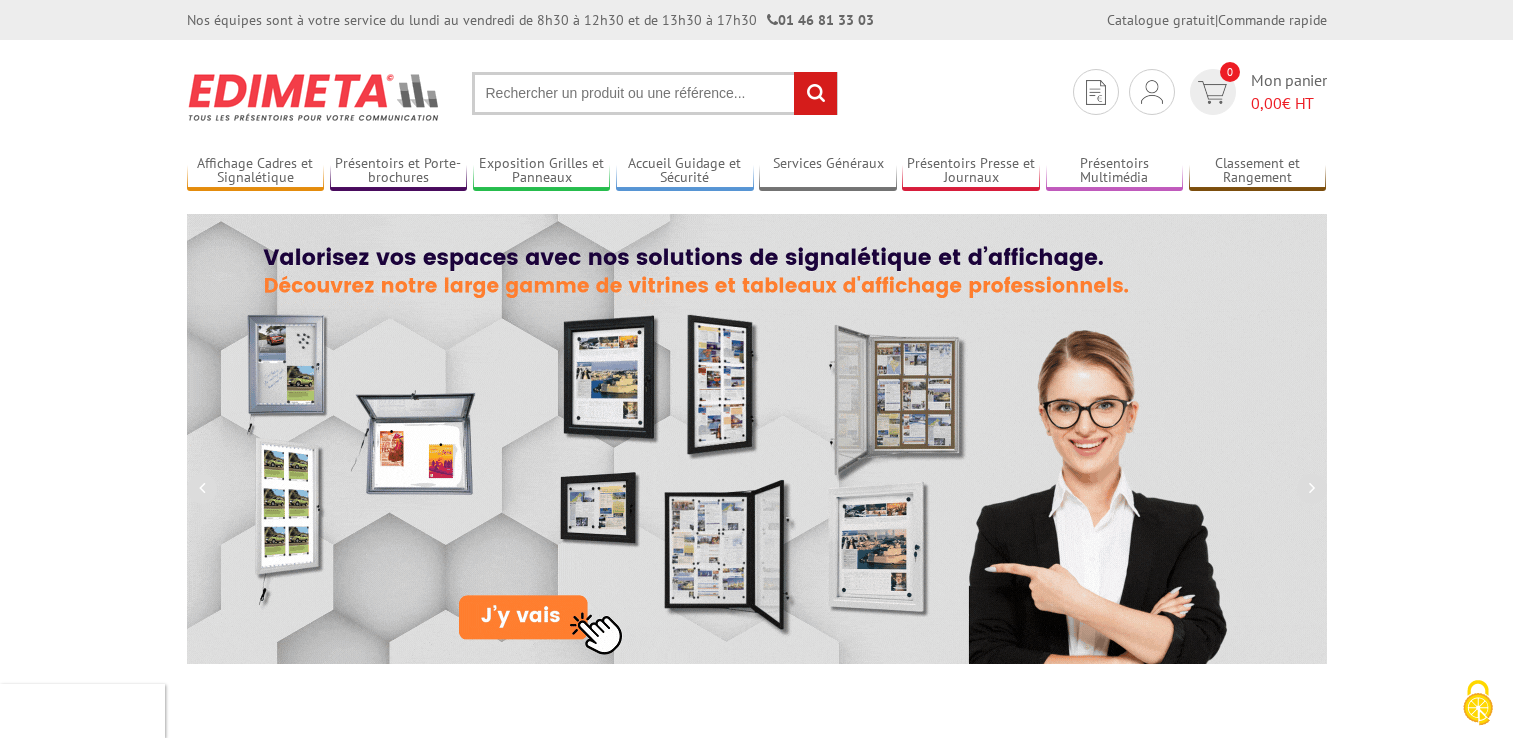 scroll, scrollTop: 0, scrollLeft: 0, axis: both 